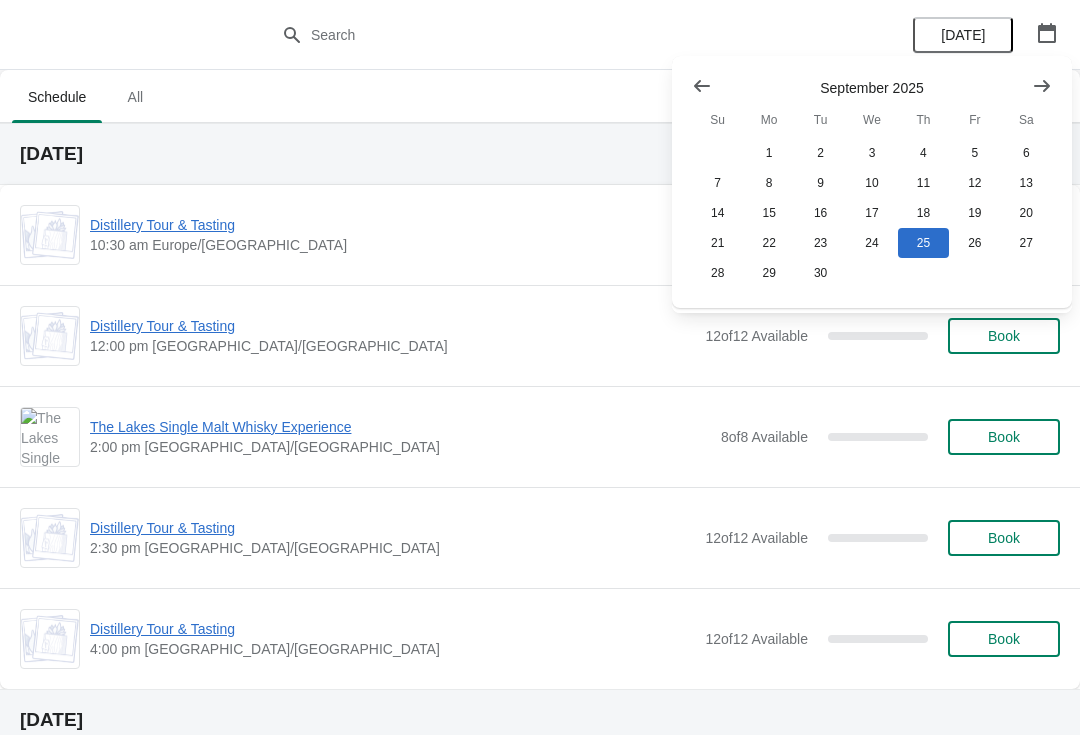 scroll, scrollTop: 0, scrollLeft: 0, axis: both 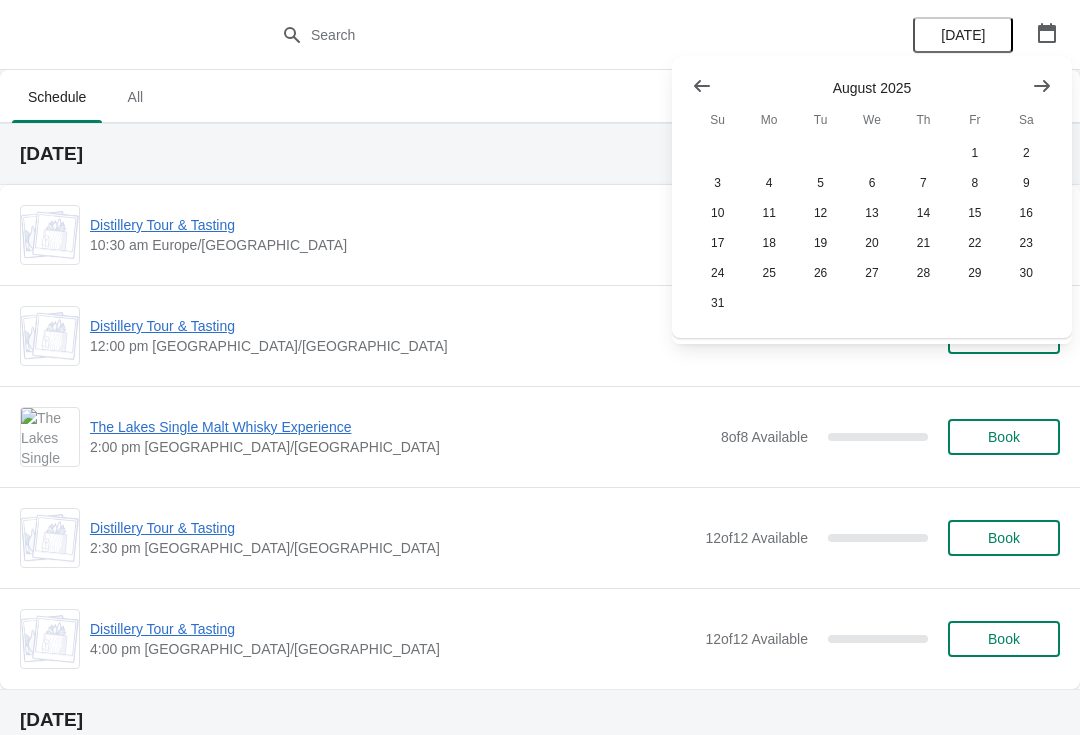 click 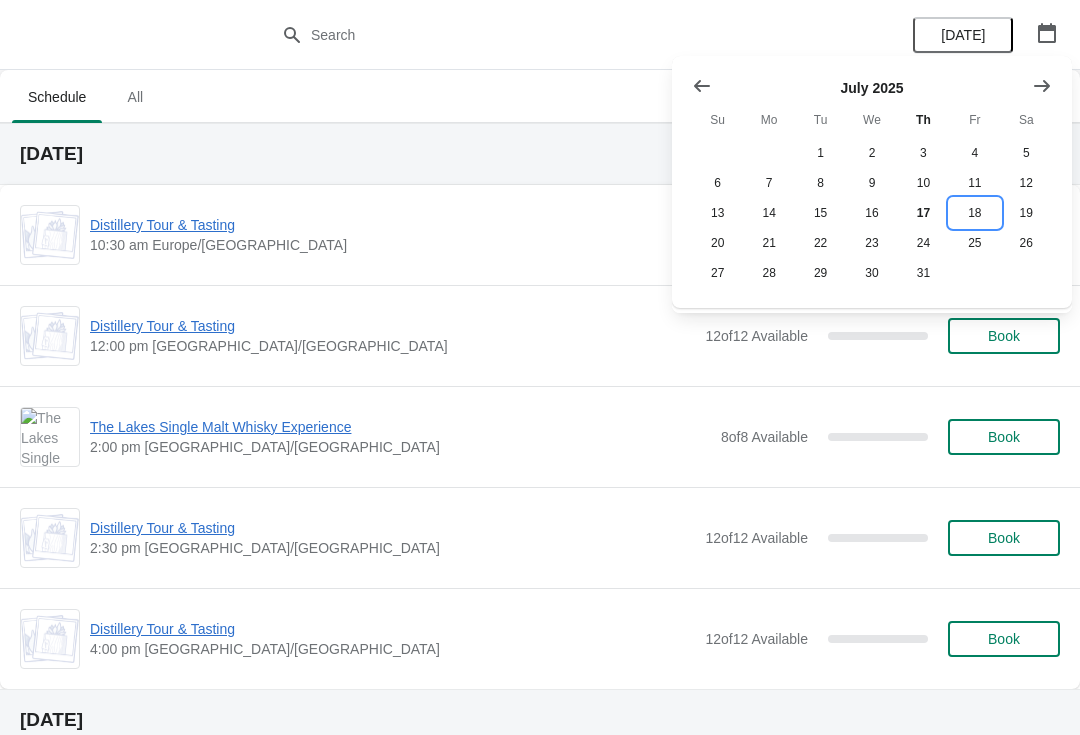 click on "18" at bounding box center (974, 213) 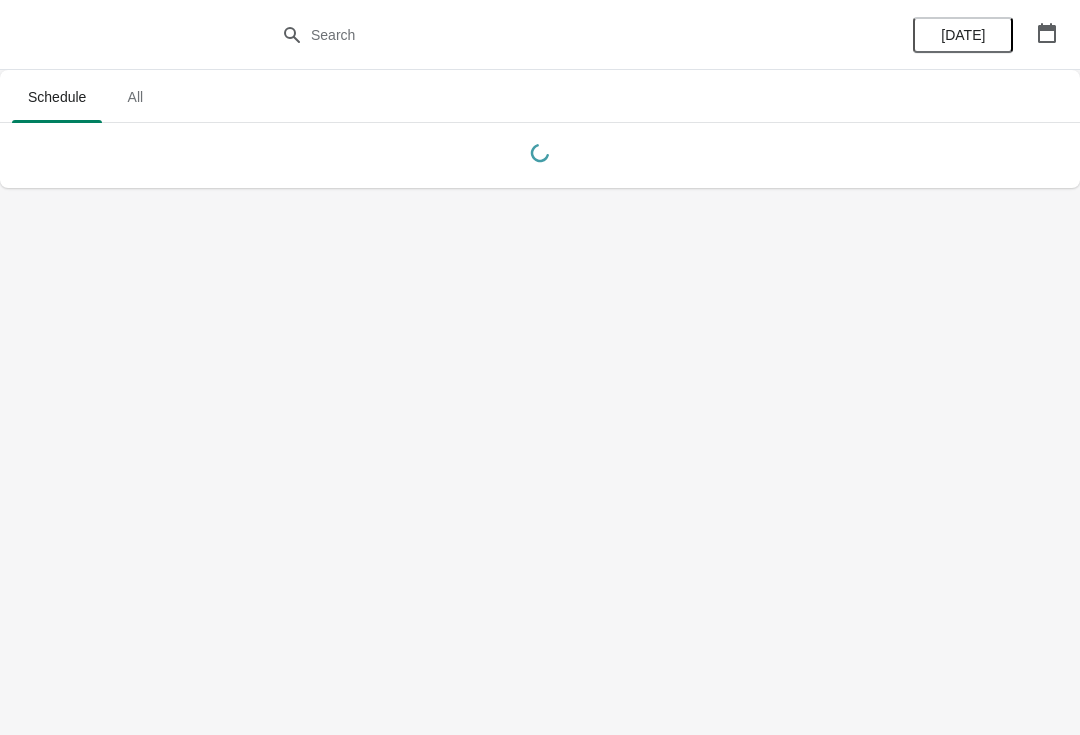 click at bounding box center (1047, 33) 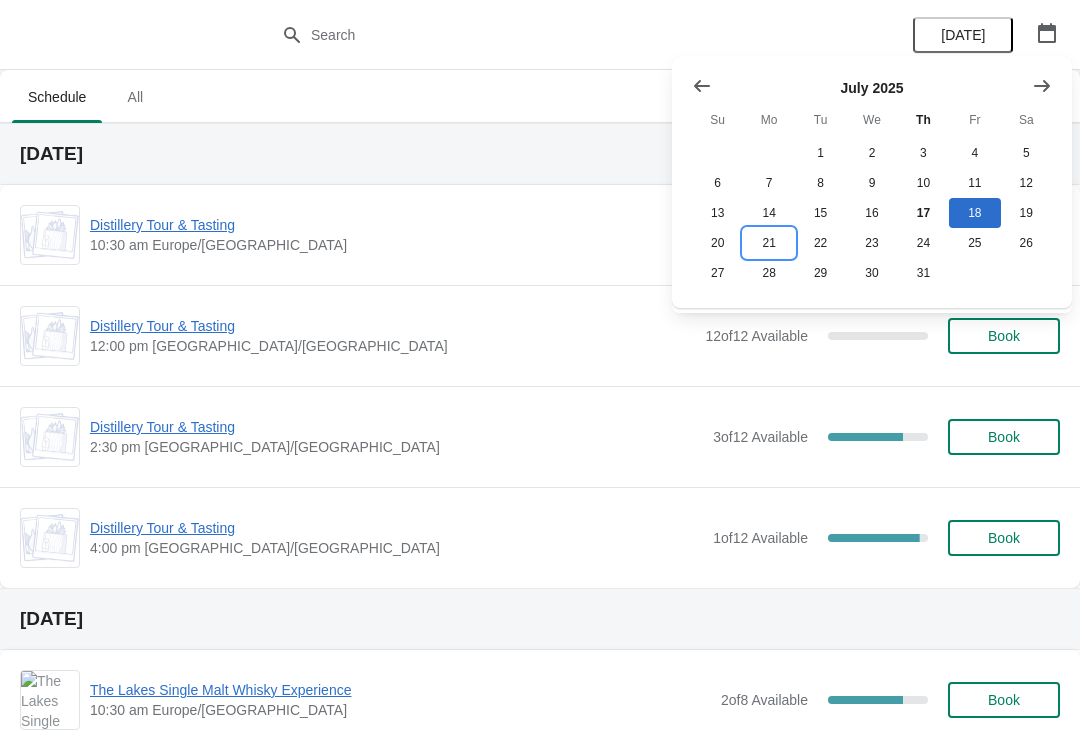click on "21" at bounding box center (768, 243) 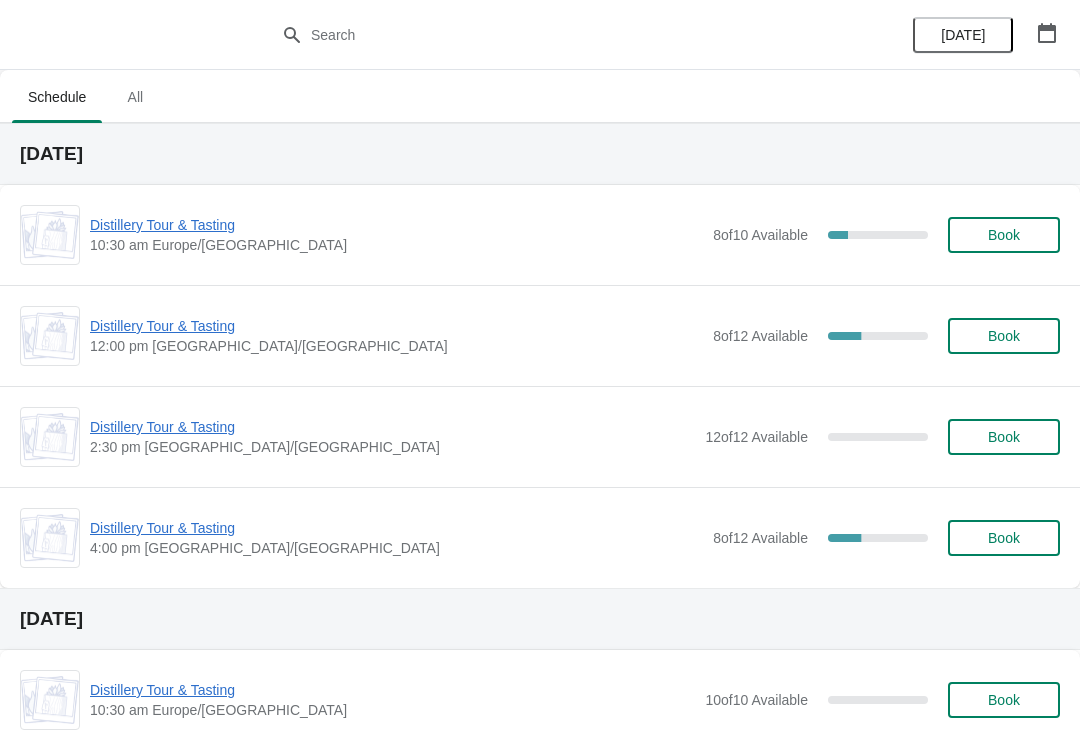scroll, scrollTop: 0, scrollLeft: 0, axis: both 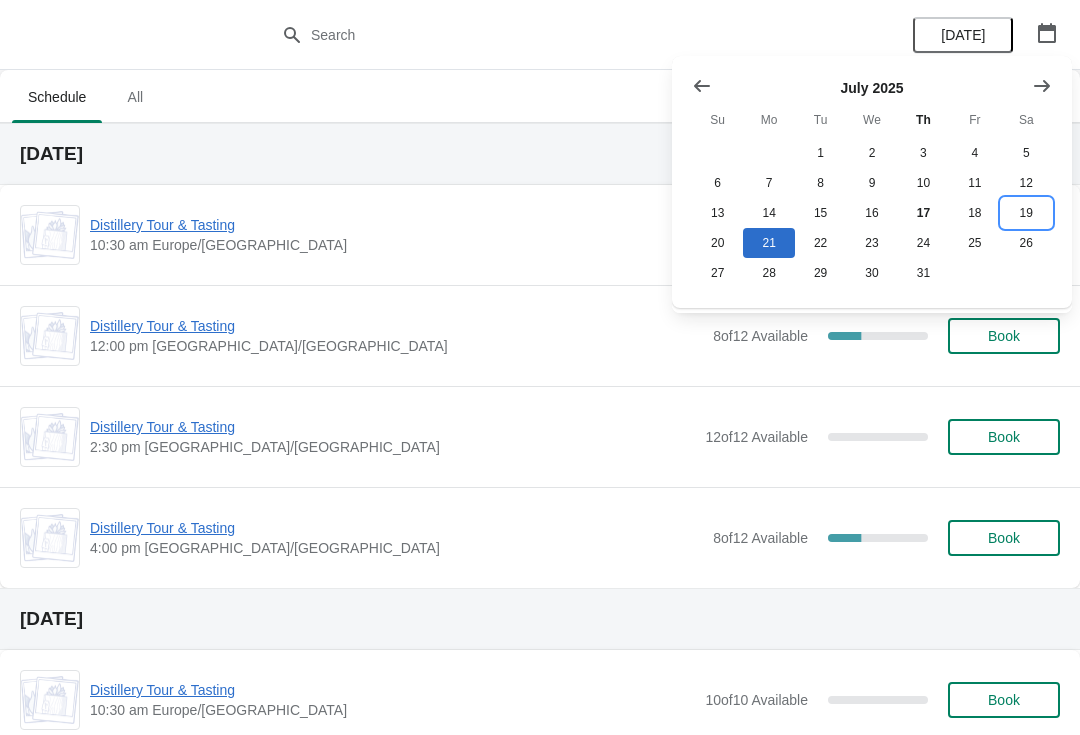 click on "19" at bounding box center [1026, 213] 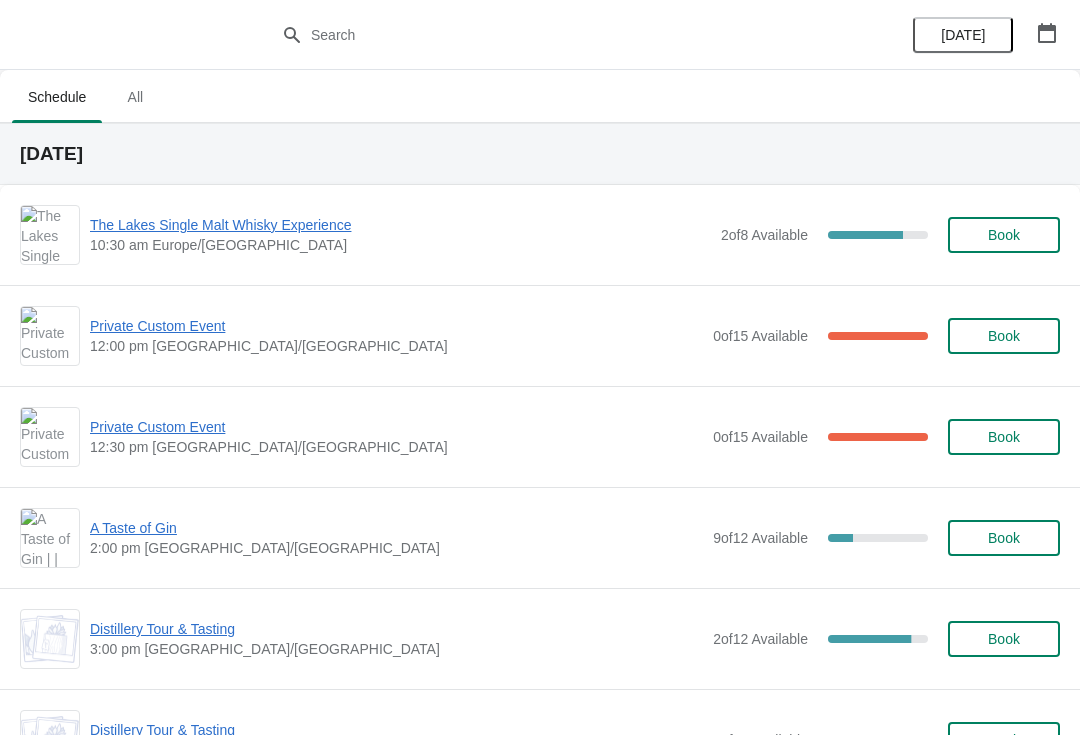 scroll, scrollTop: 0, scrollLeft: 0, axis: both 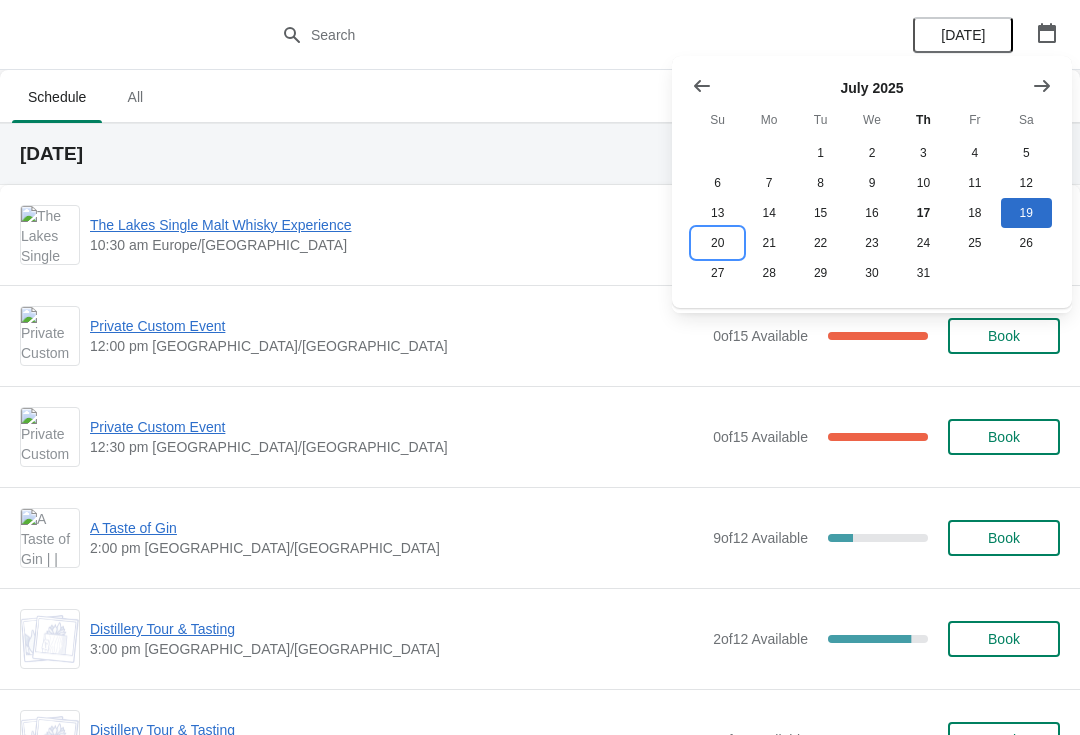 click on "20" at bounding box center (717, 243) 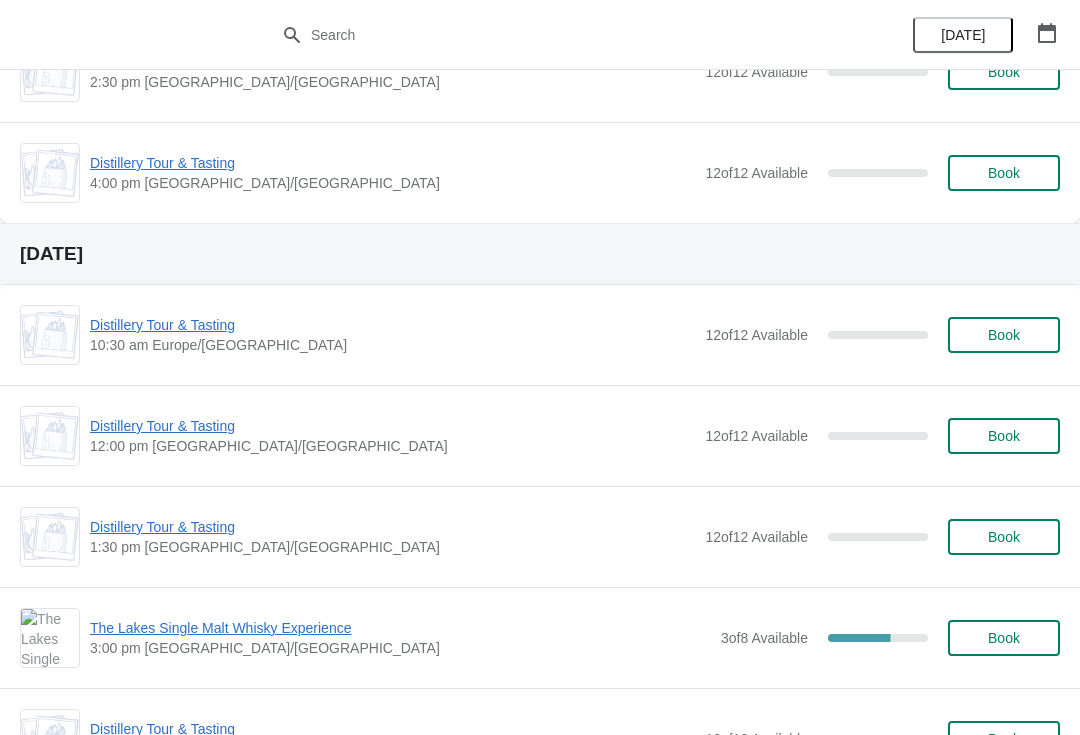 scroll, scrollTop: 1762, scrollLeft: 0, axis: vertical 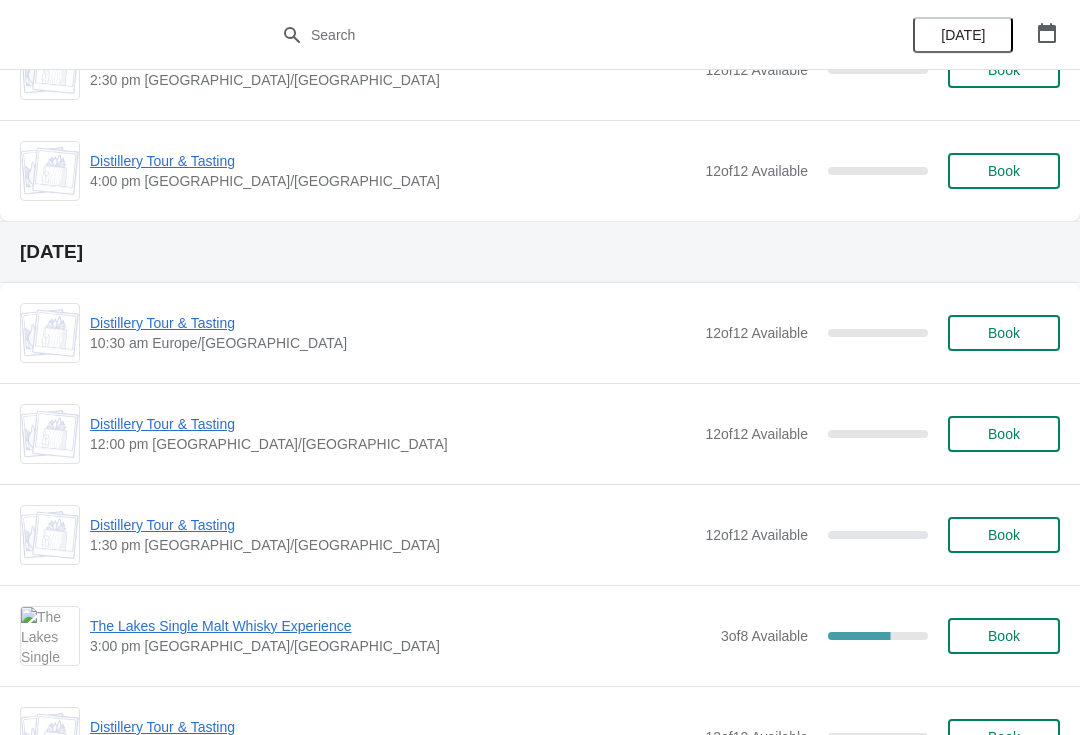 click on "Book" at bounding box center (1004, 636) 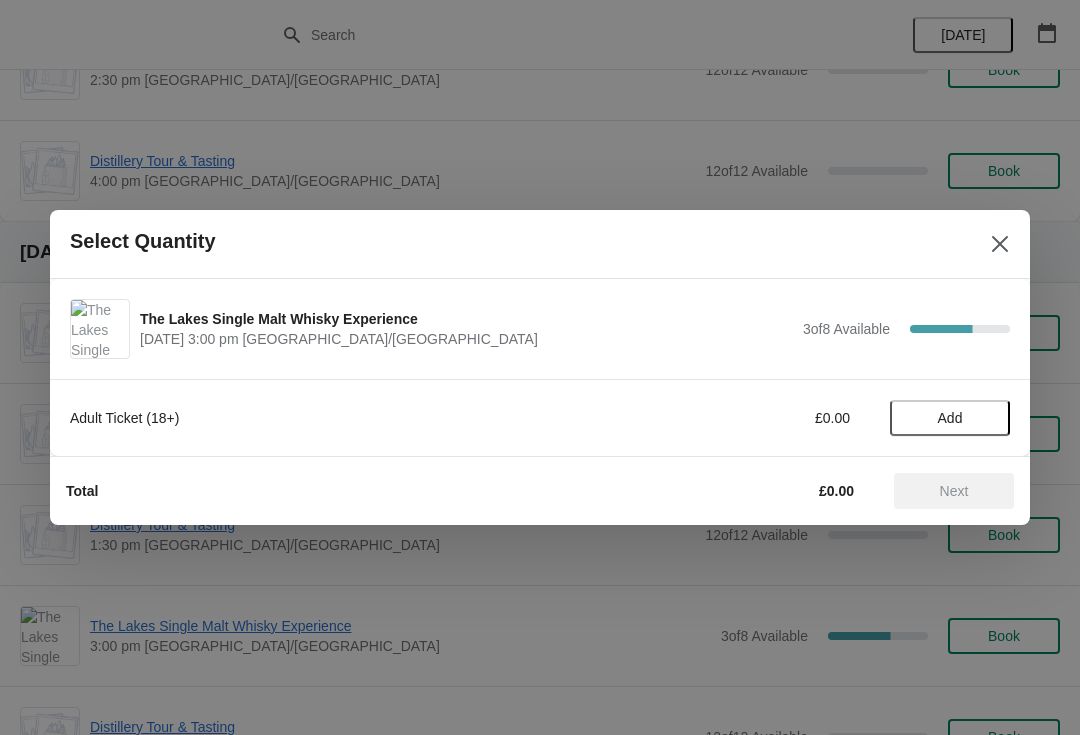 click on "Add" at bounding box center [950, 418] 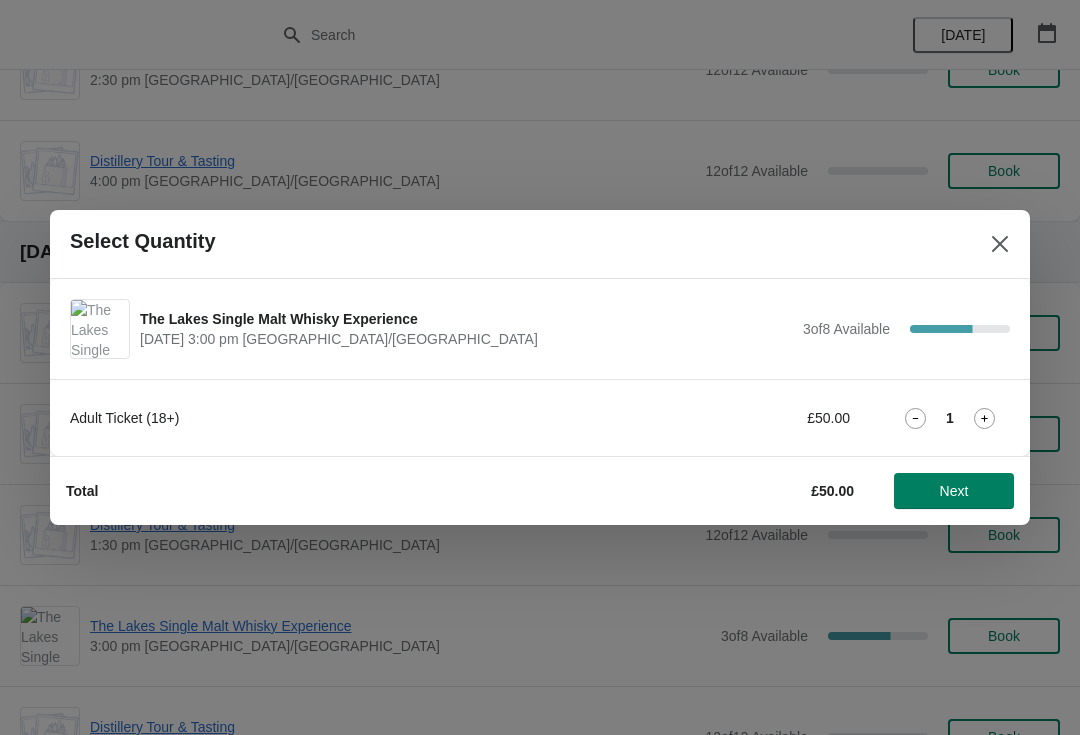 click 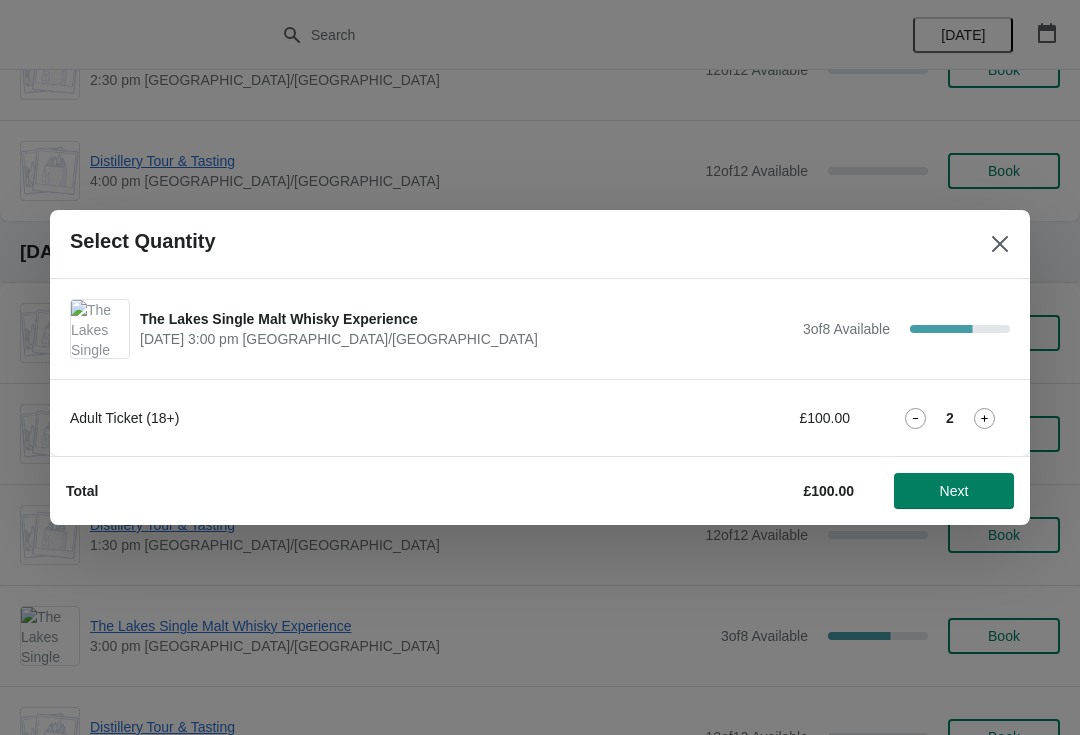 click on "Next" at bounding box center (954, 491) 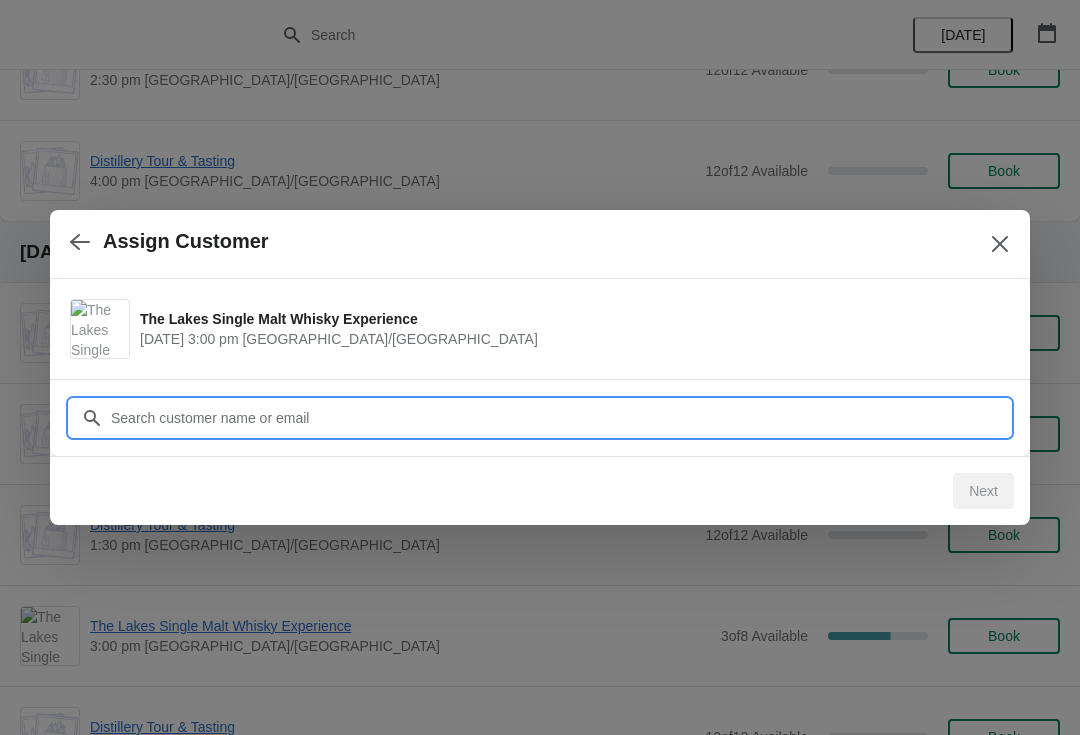 click on "Customer" at bounding box center [560, 418] 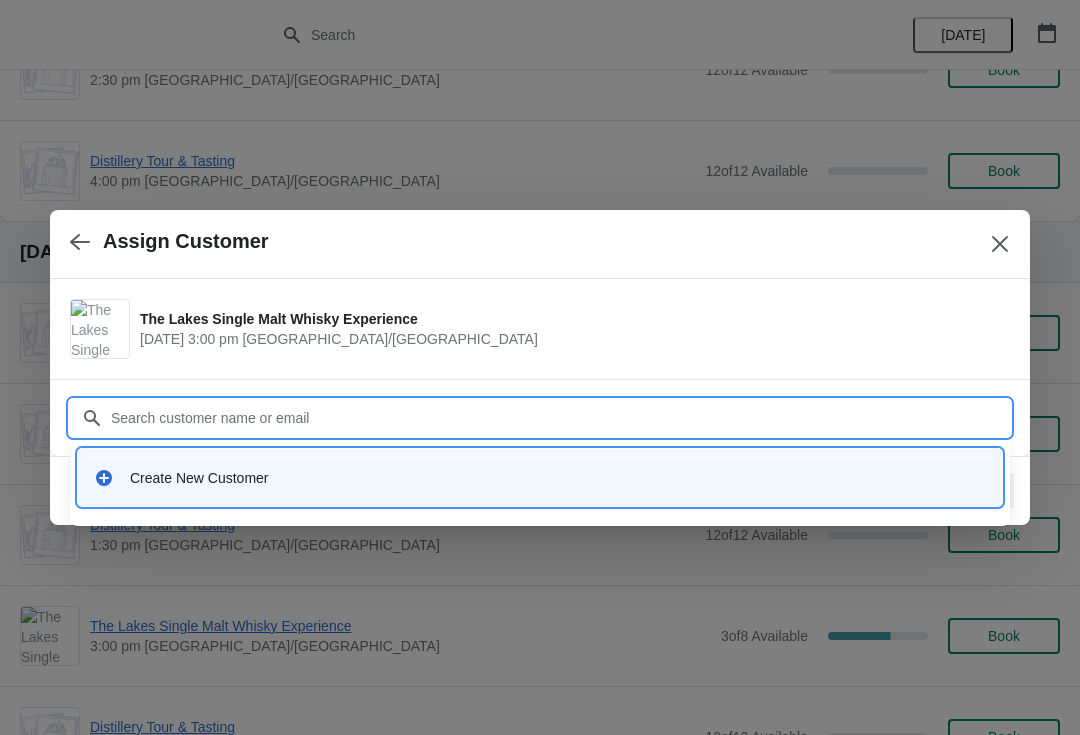 click on "Create New Customer" at bounding box center (540, 477) 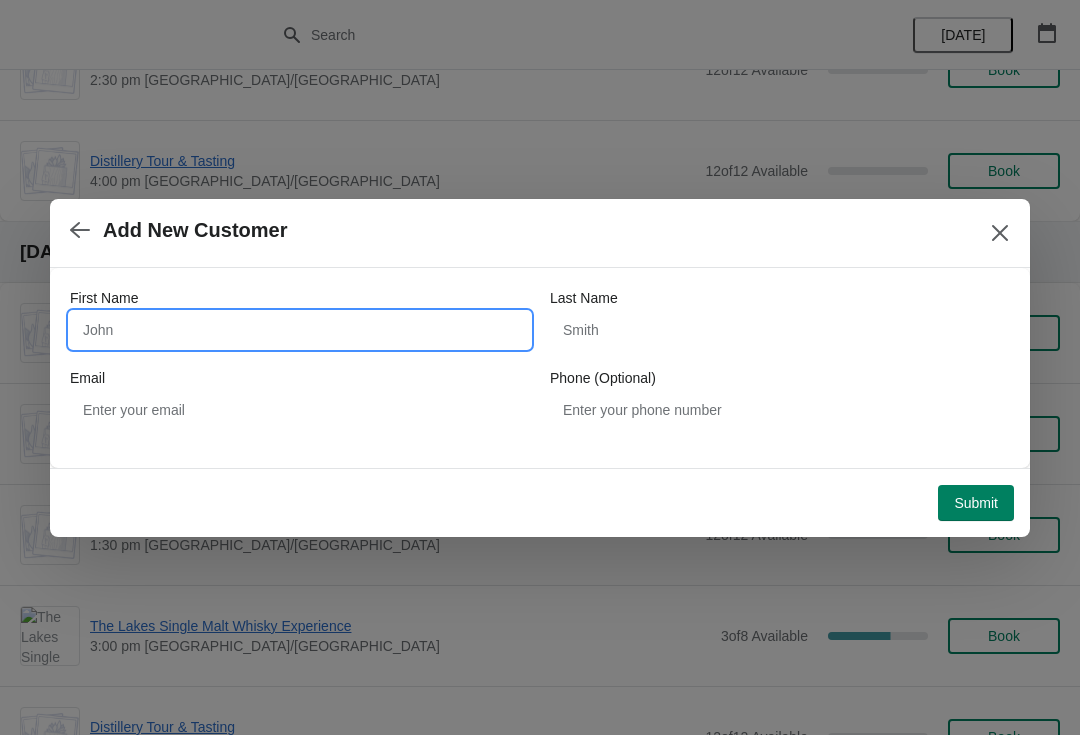 click on "First Name" at bounding box center [300, 330] 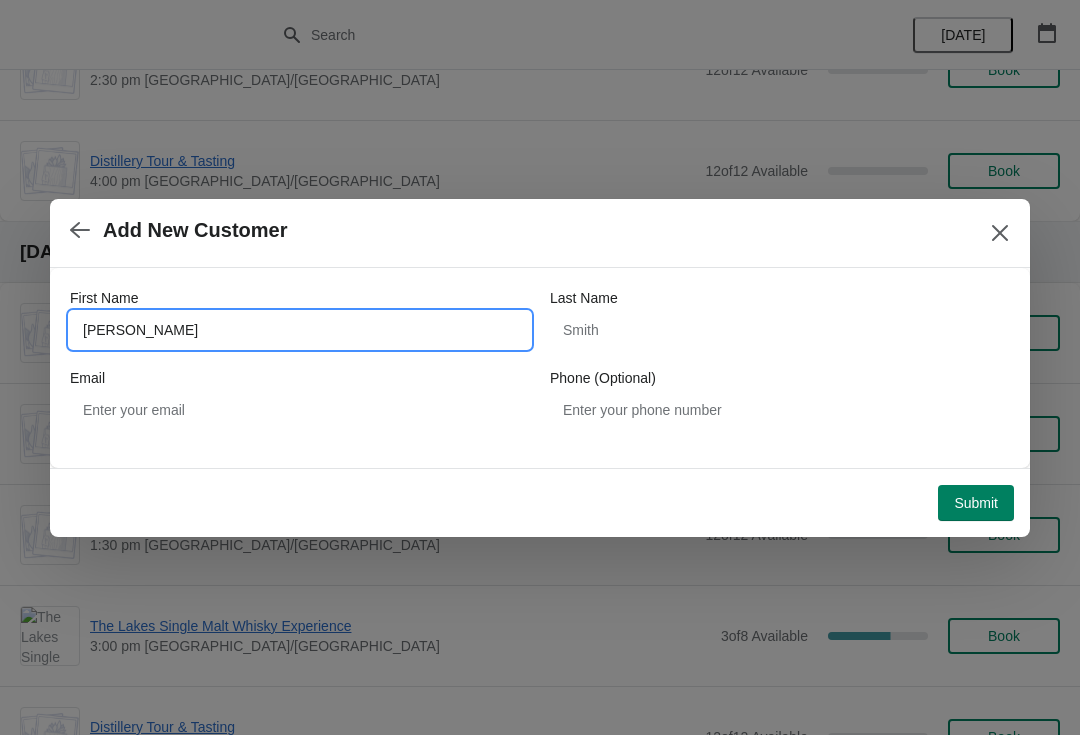 type on "Helen" 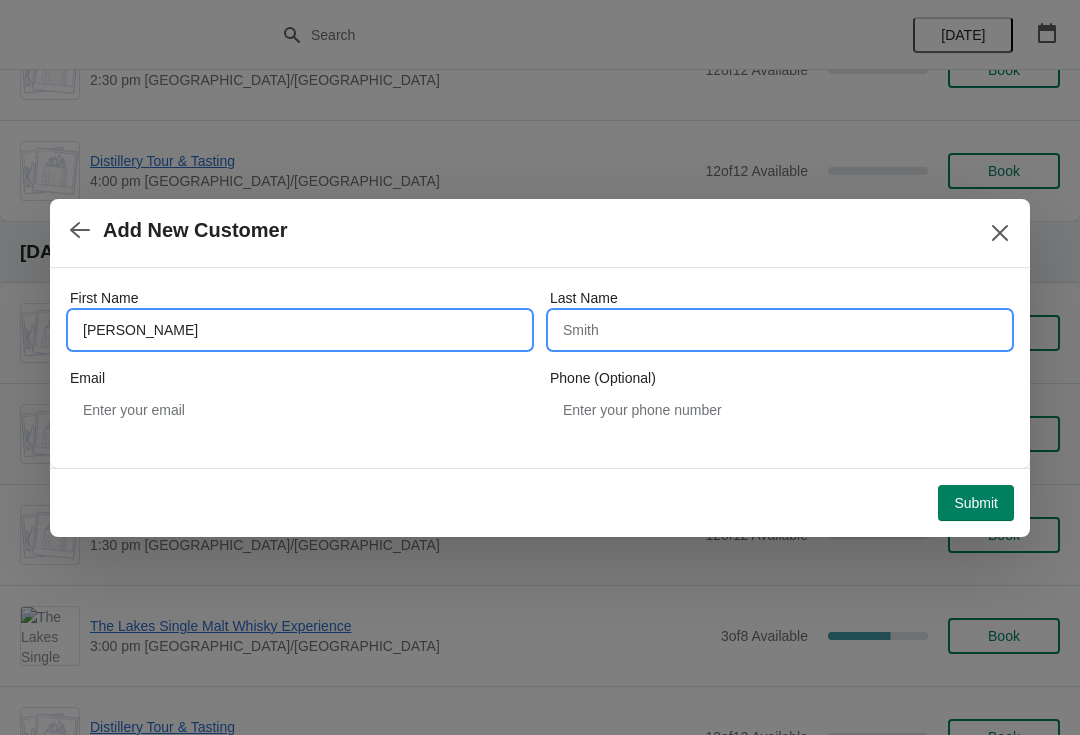 click on "Last Name" at bounding box center (780, 330) 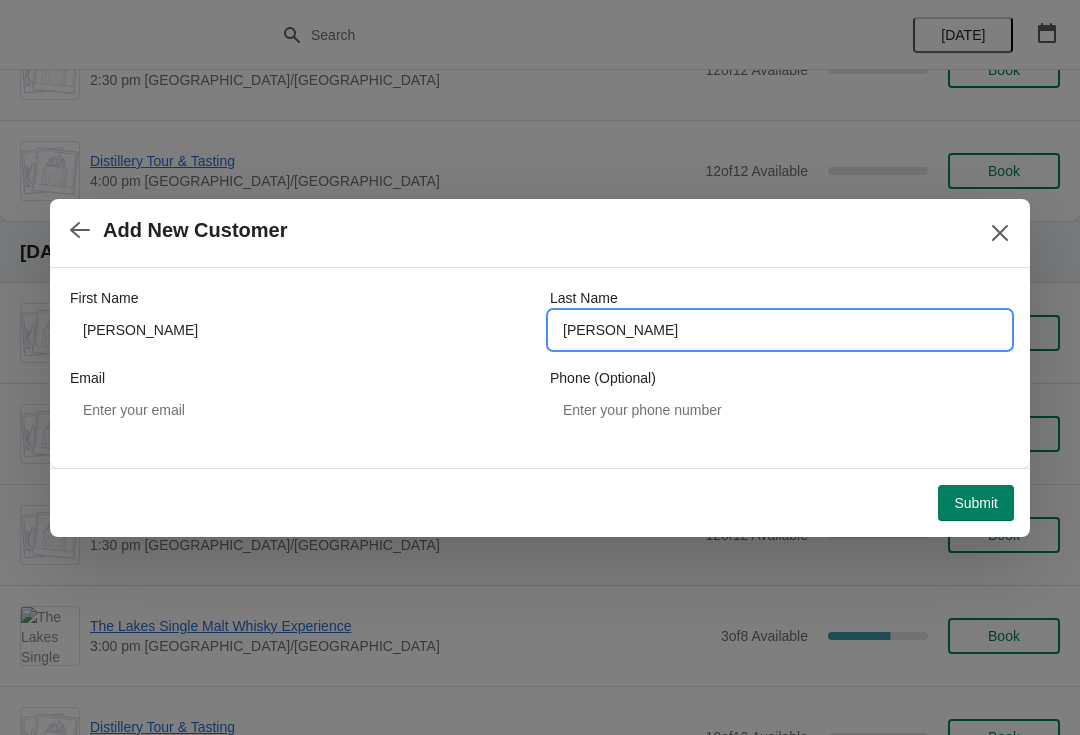 type on "Proctor" 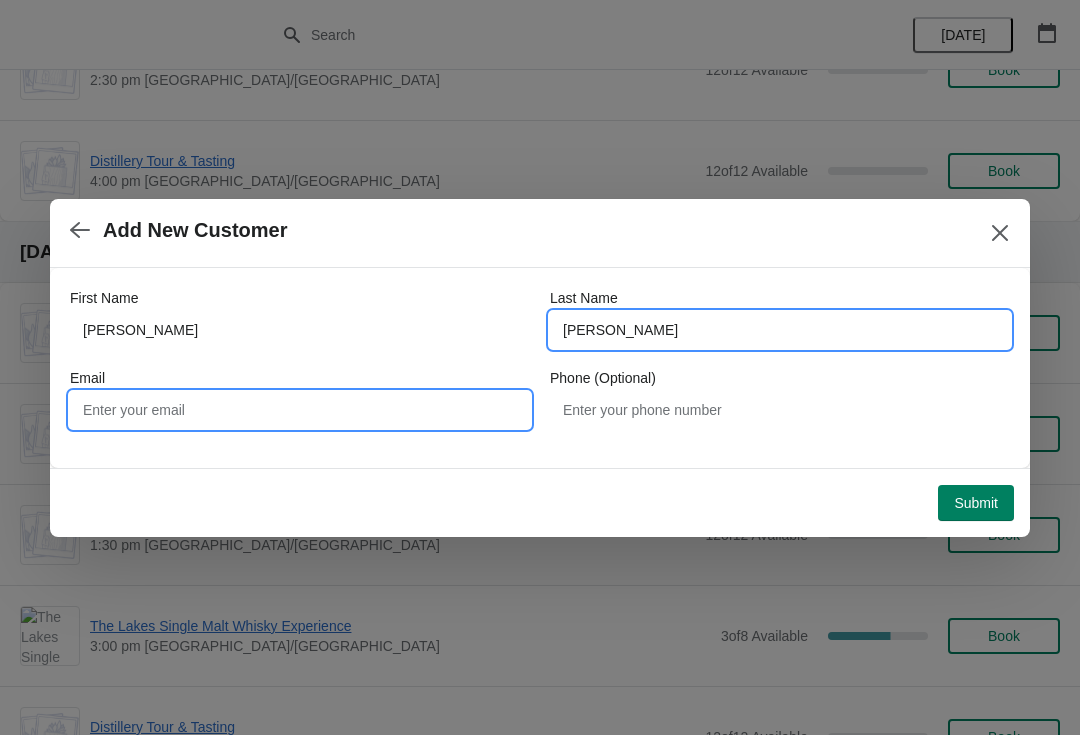 click on "Email" at bounding box center [300, 410] 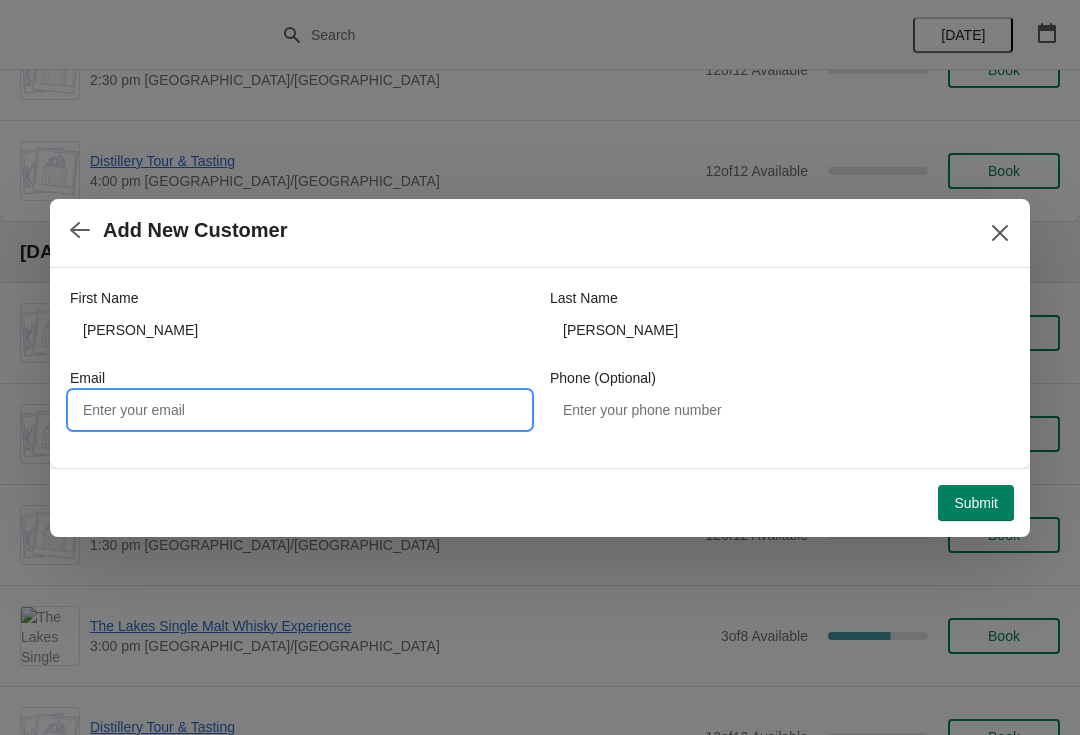 click on "Email" at bounding box center (300, 410) 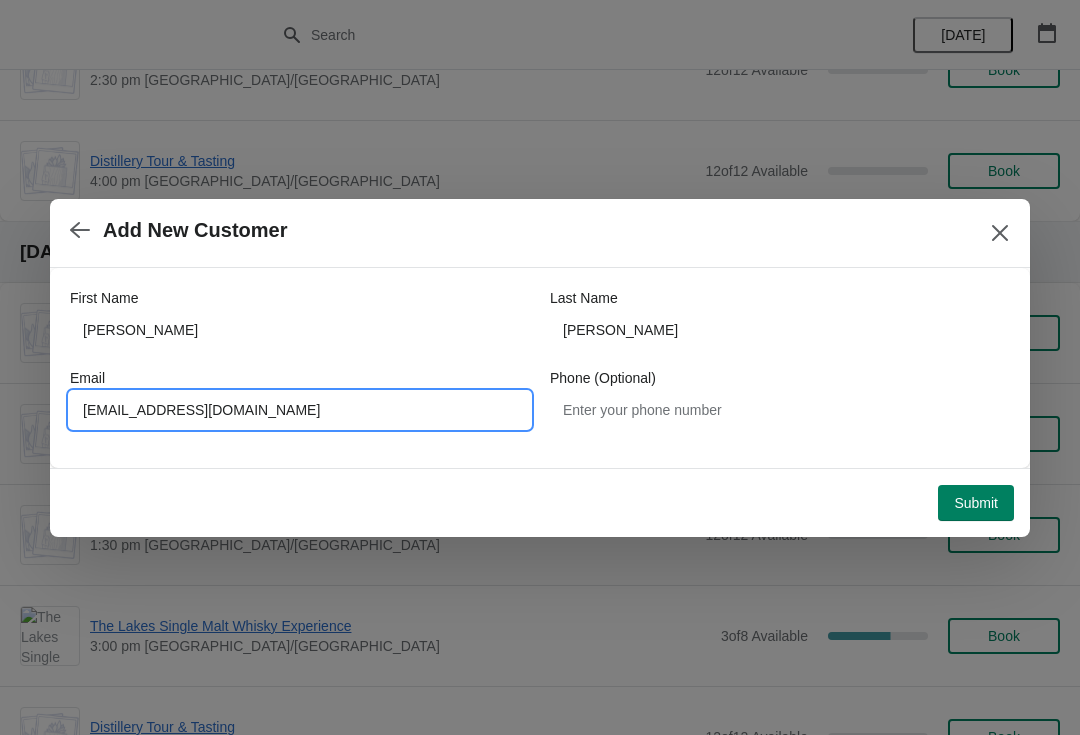 type on "Squeekydeekyhelen@sky.com" 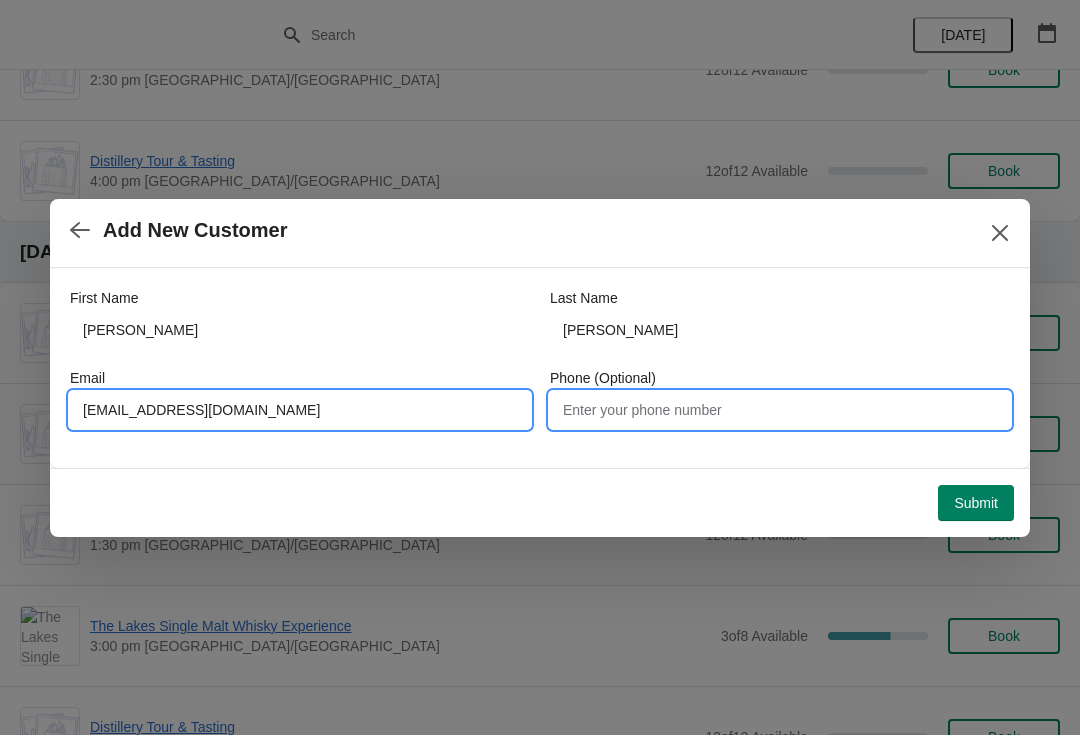 click on "Phone (Optional)" at bounding box center [780, 410] 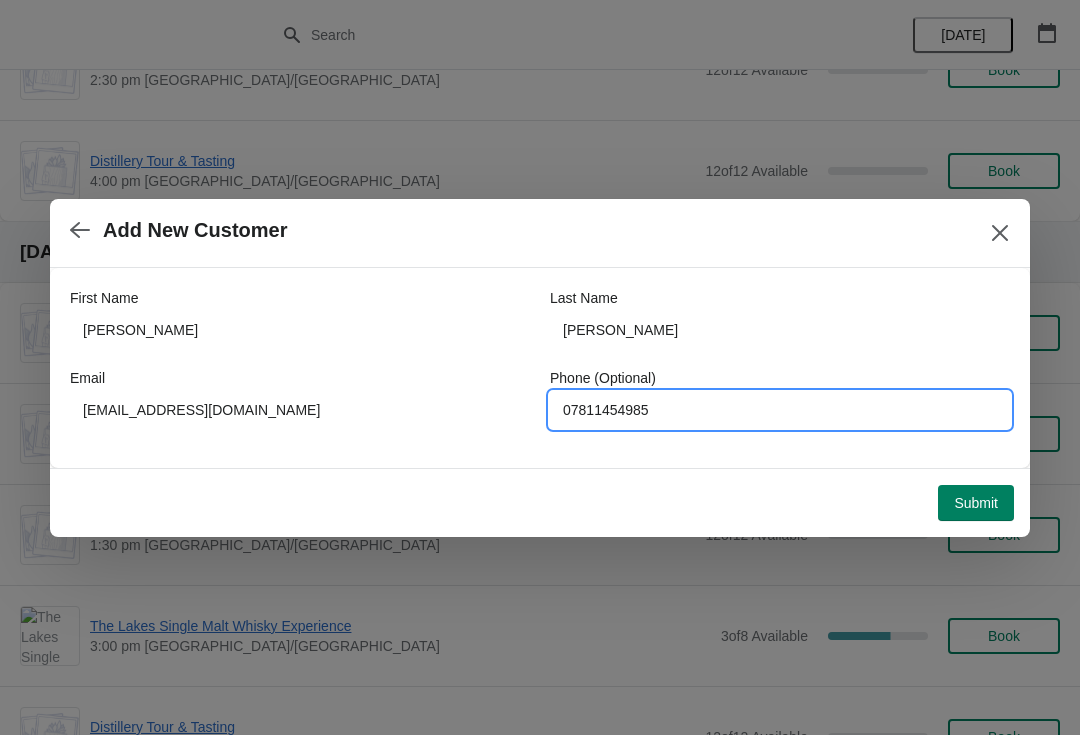 type on "07811454985" 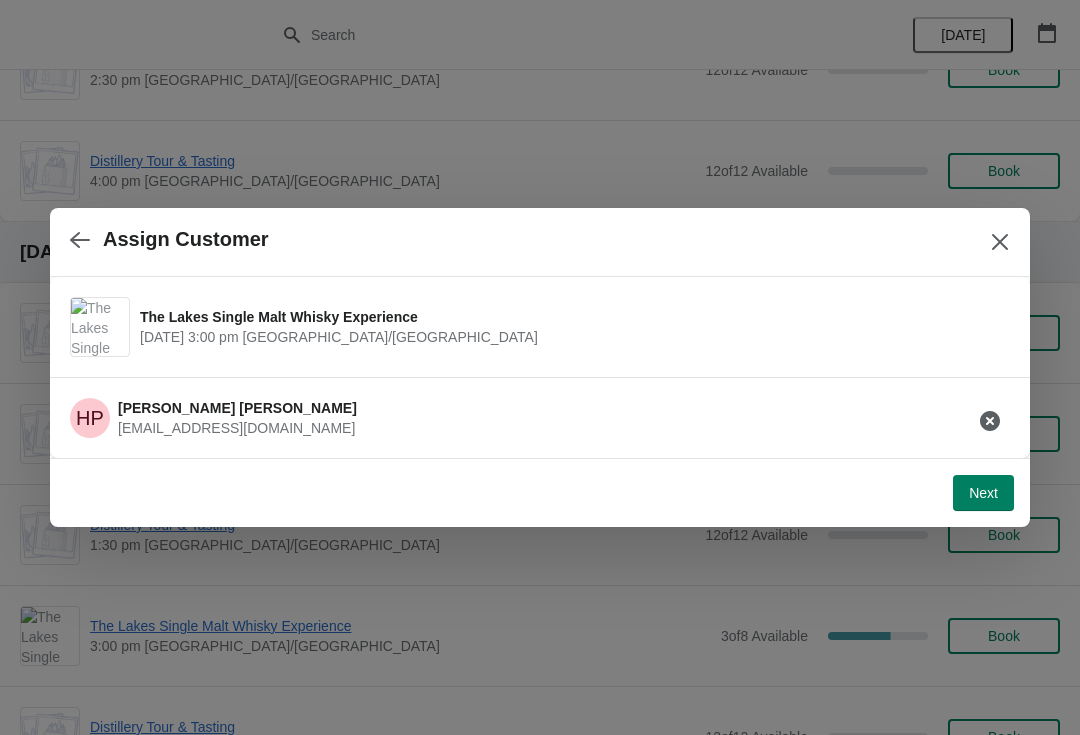 click on "Next" at bounding box center [983, 493] 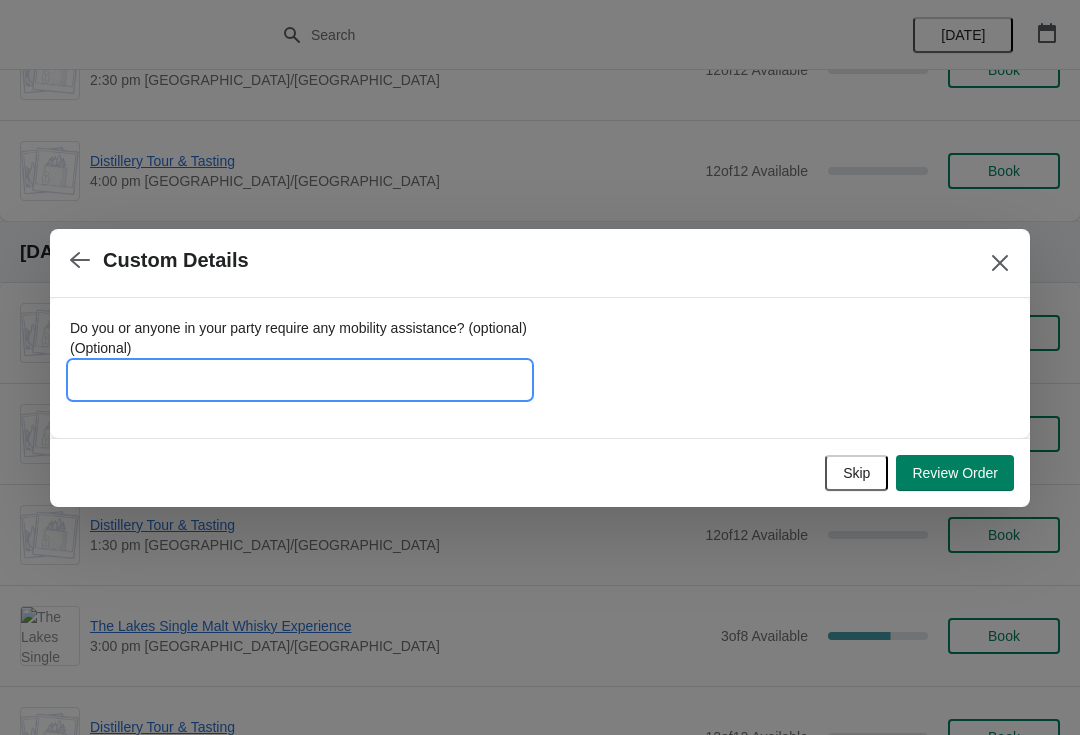 click on "Do you or anyone in your party require any mobility assistance? (optional) (Optional)" at bounding box center (300, 380) 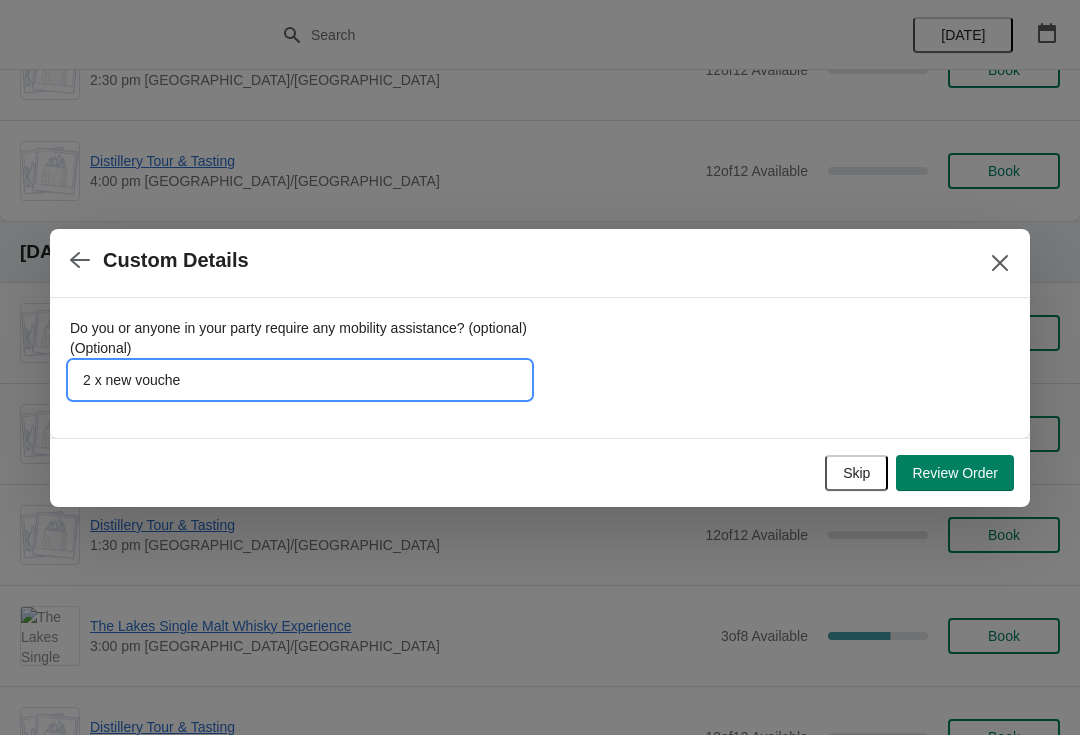 type on "2 x new voucher" 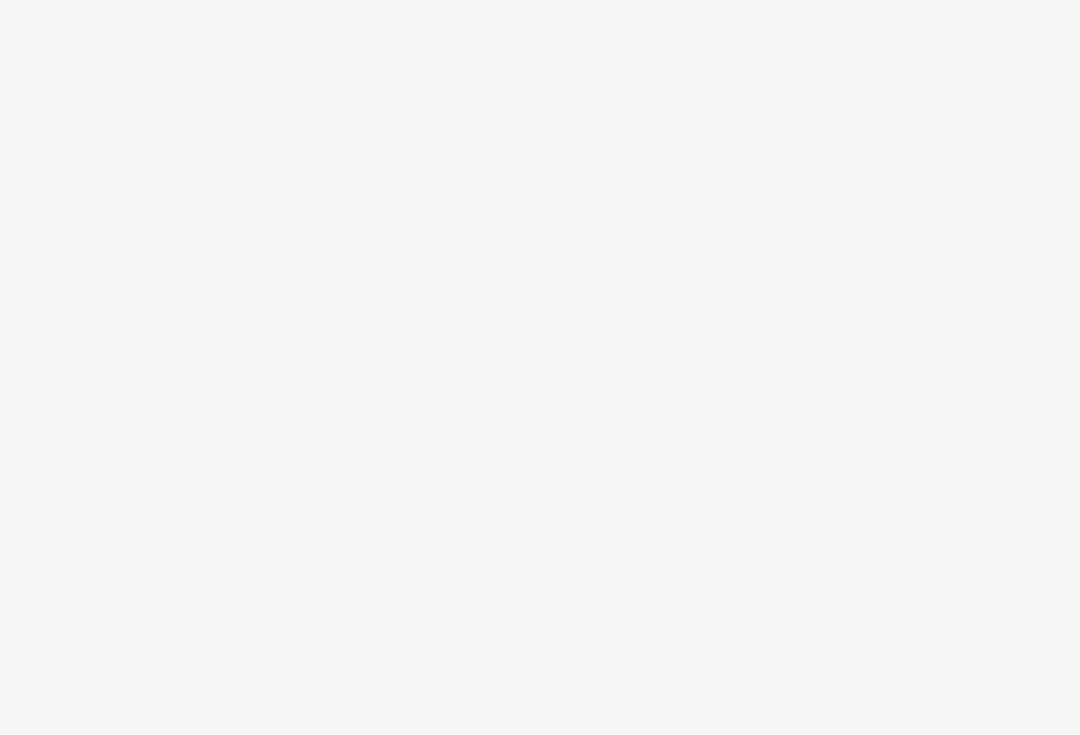 scroll, scrollTop: 0, scrollLeft: 0, axis: both 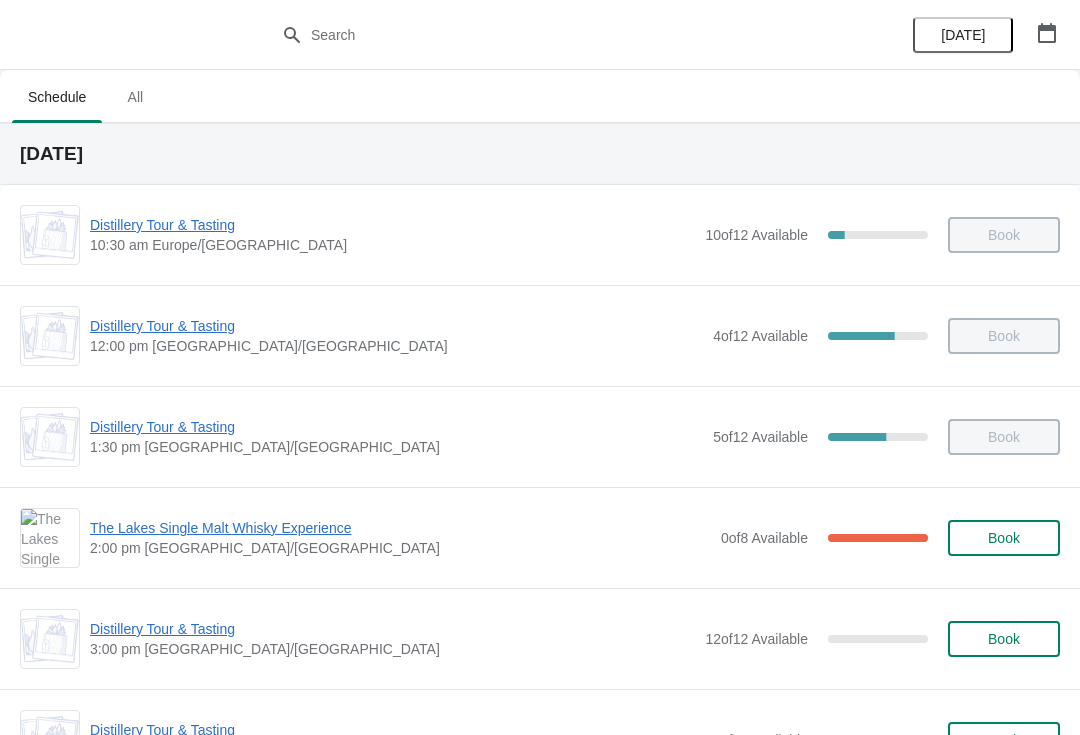 click on "The Lakes Single Malt Whisky Experience" at bounding box center (400, 528) 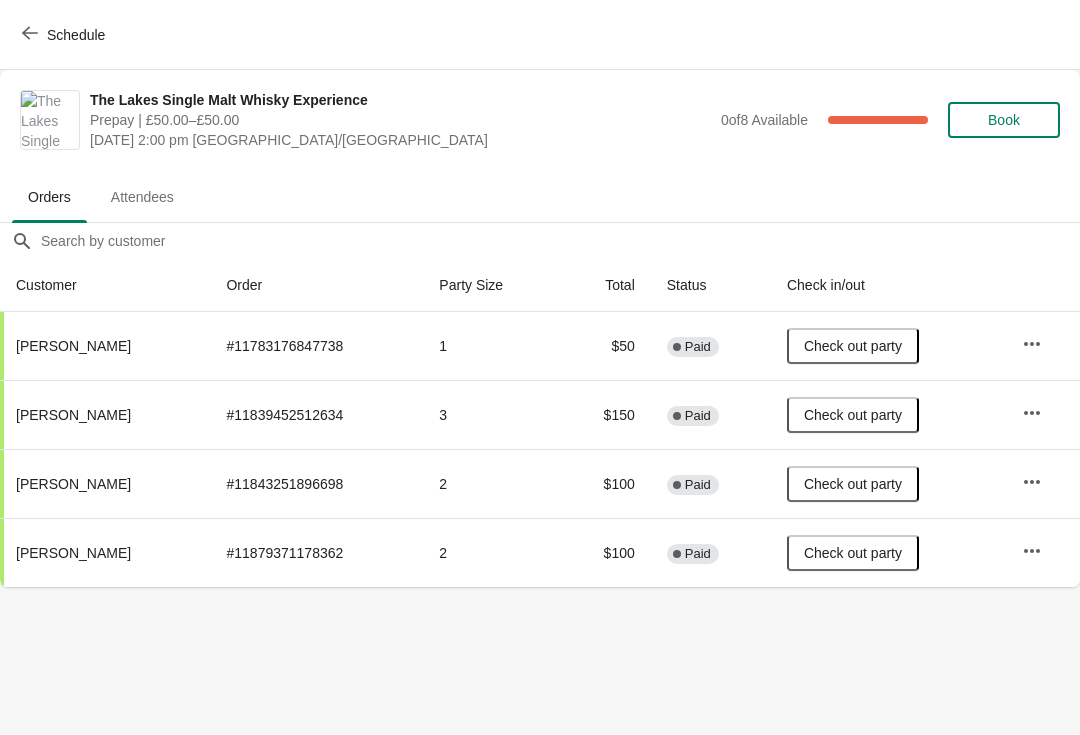 click on "Schedule" at bounding box center [65, 34] 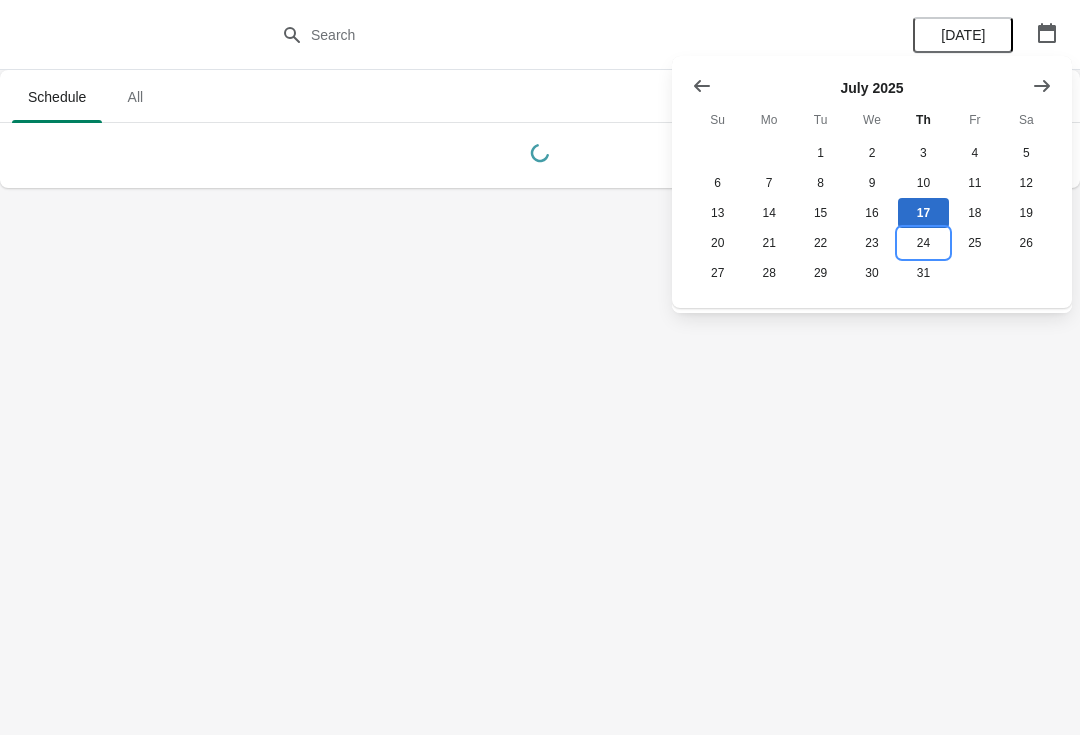 click on "24" at bounding box center (923, 243) 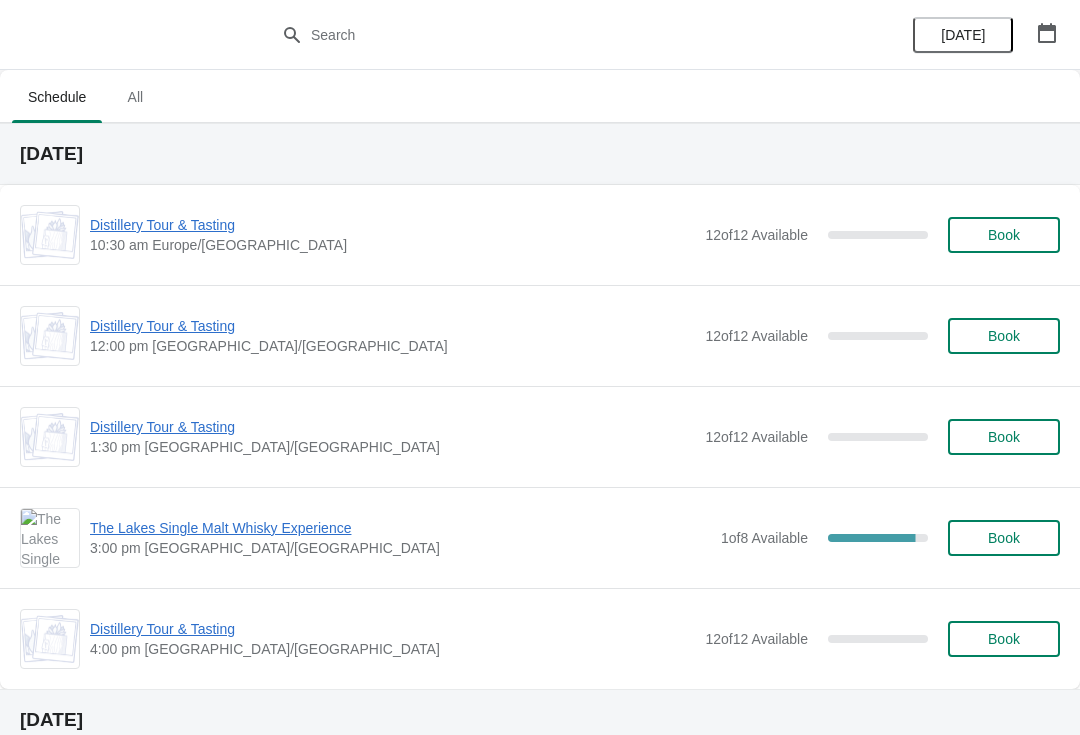 click on "The Lakes Single Malt Whisky Experience" at bounding box center (400, 528) 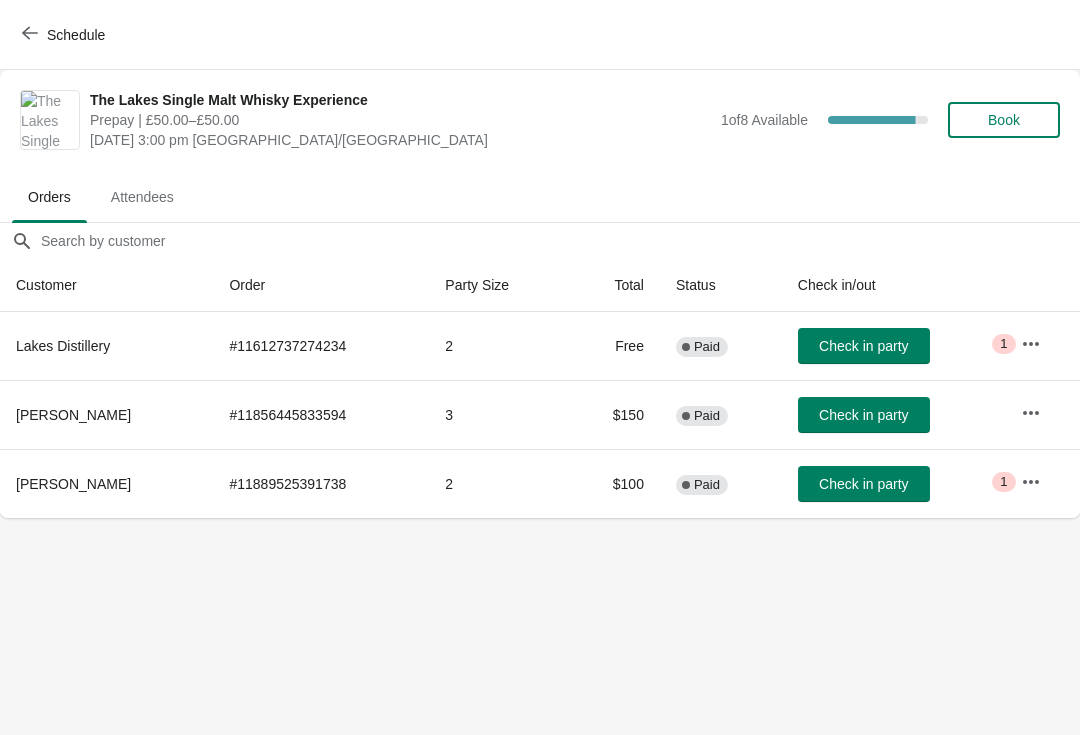 click 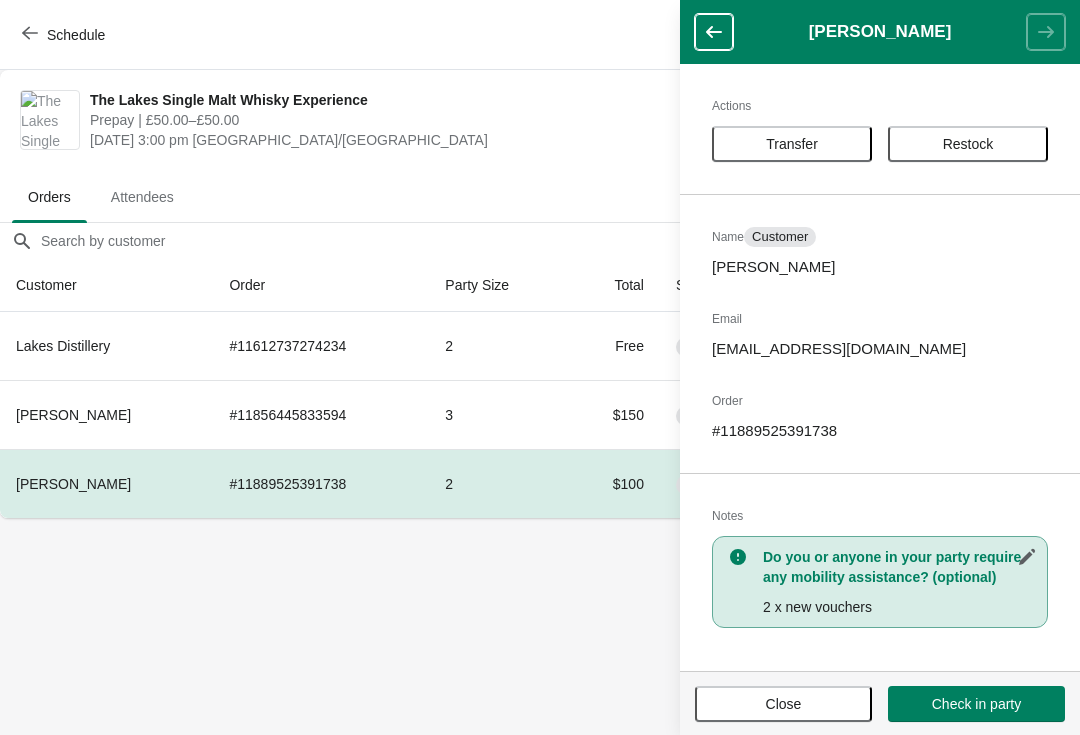 click 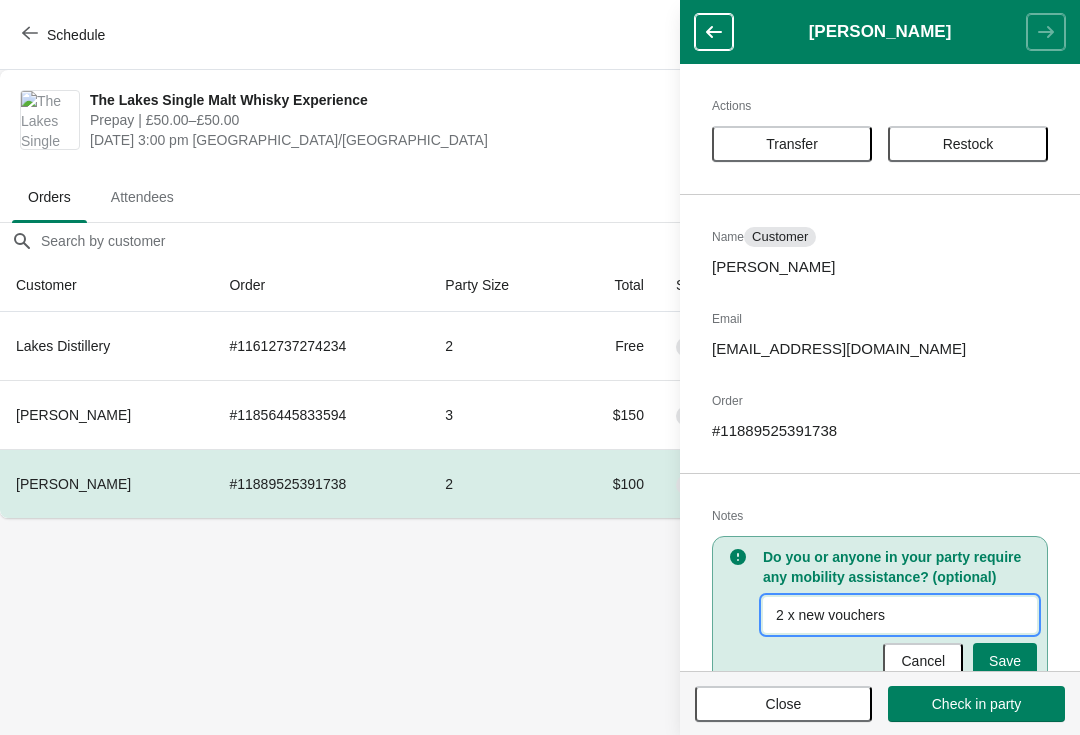 click on "2 x new vouchers" at bounding box center (900, 615) 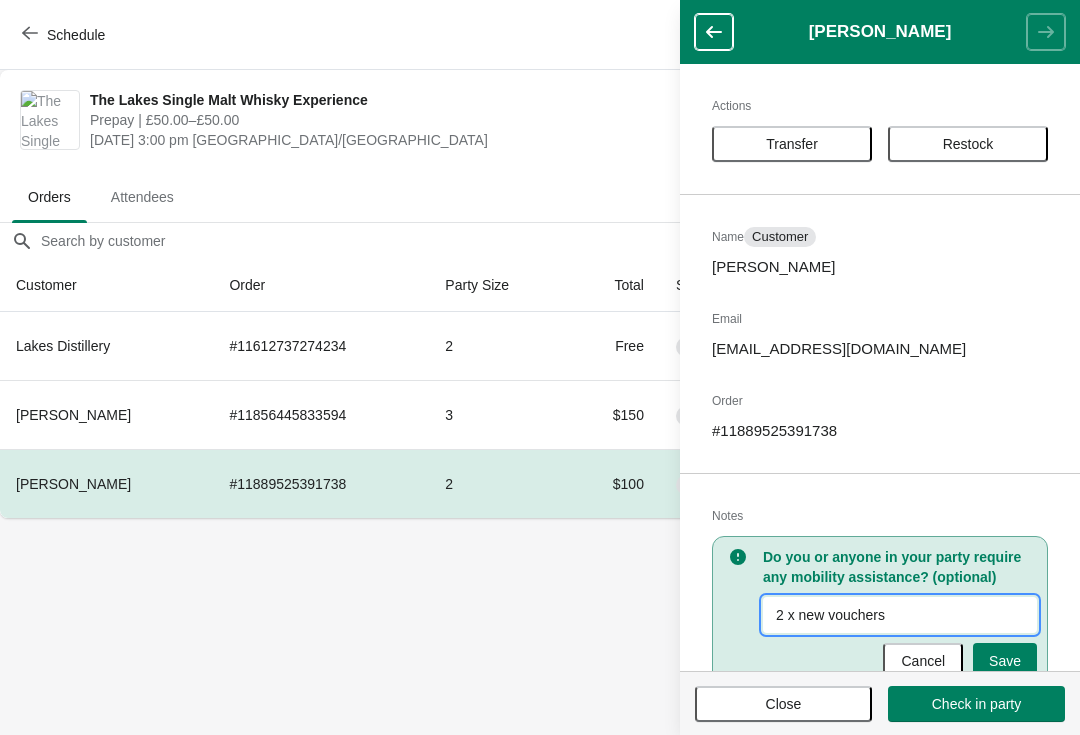 click on "2 x new vouchers" at bounding box center [900, 615] 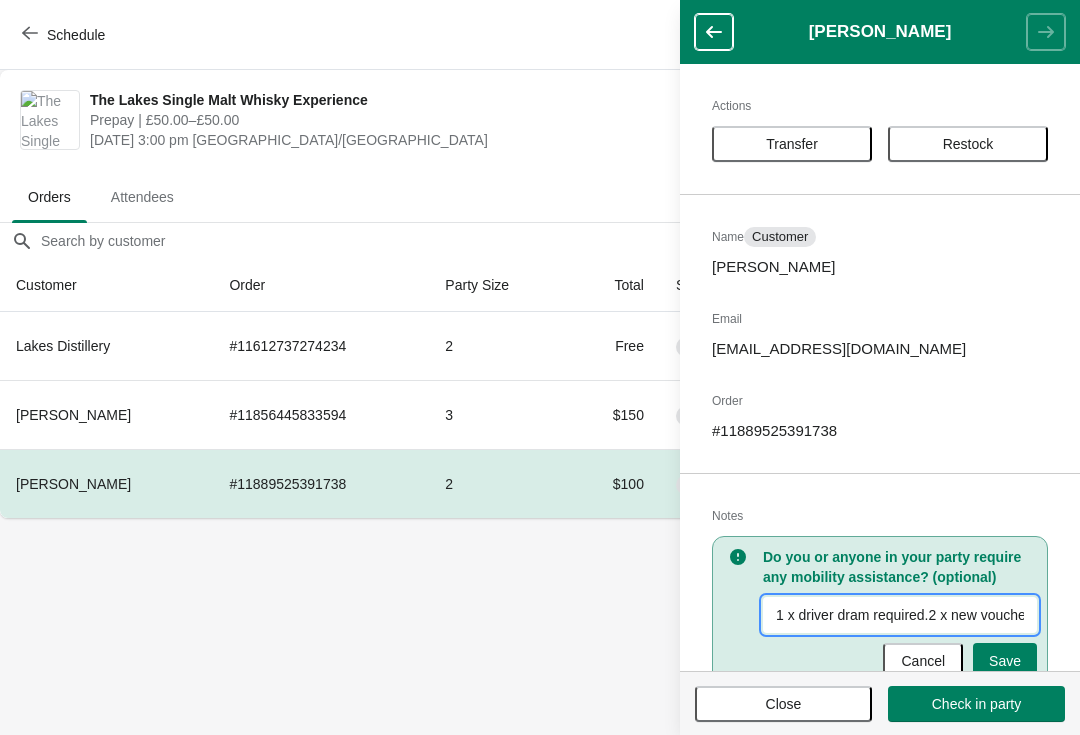 type on "1 x driver dram required. 2 x new vouchers" 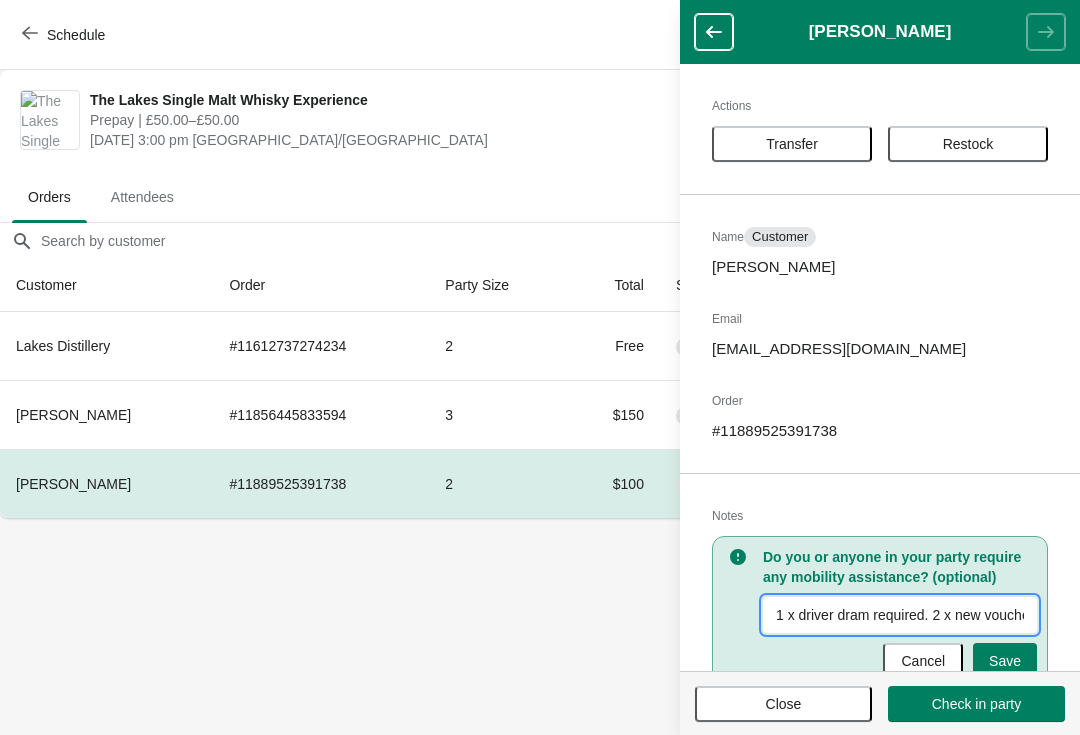 click on "Save" at bounding box center [1005, 661] 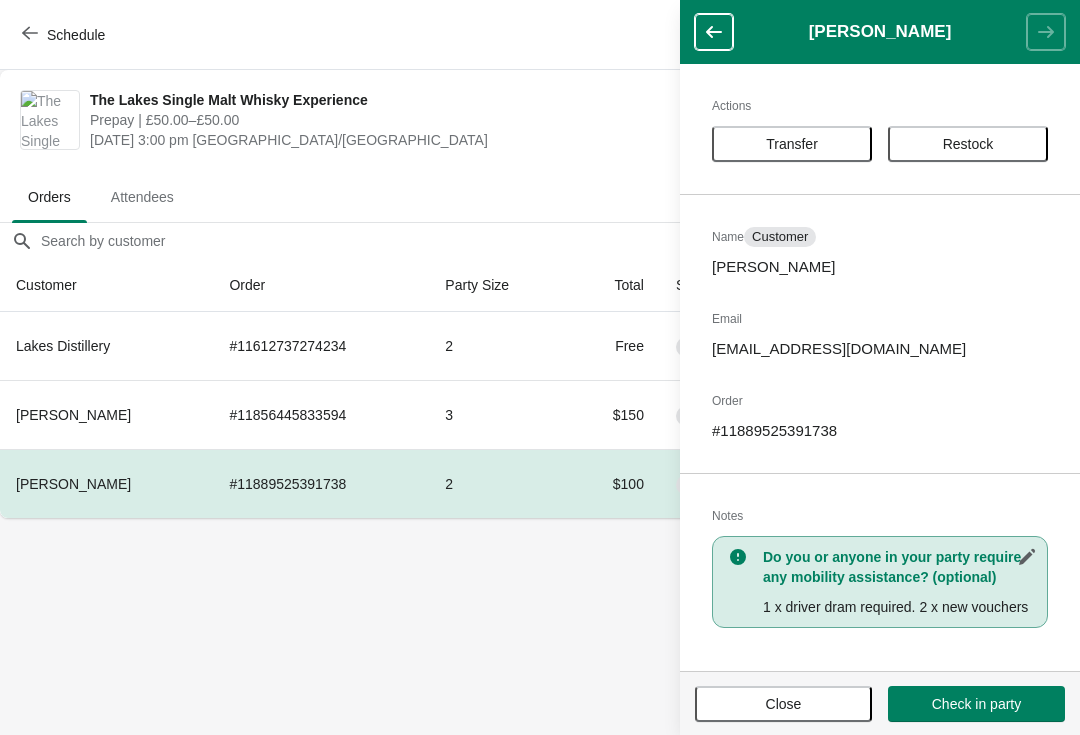 click on "Close" at bounding box center [784, 704] 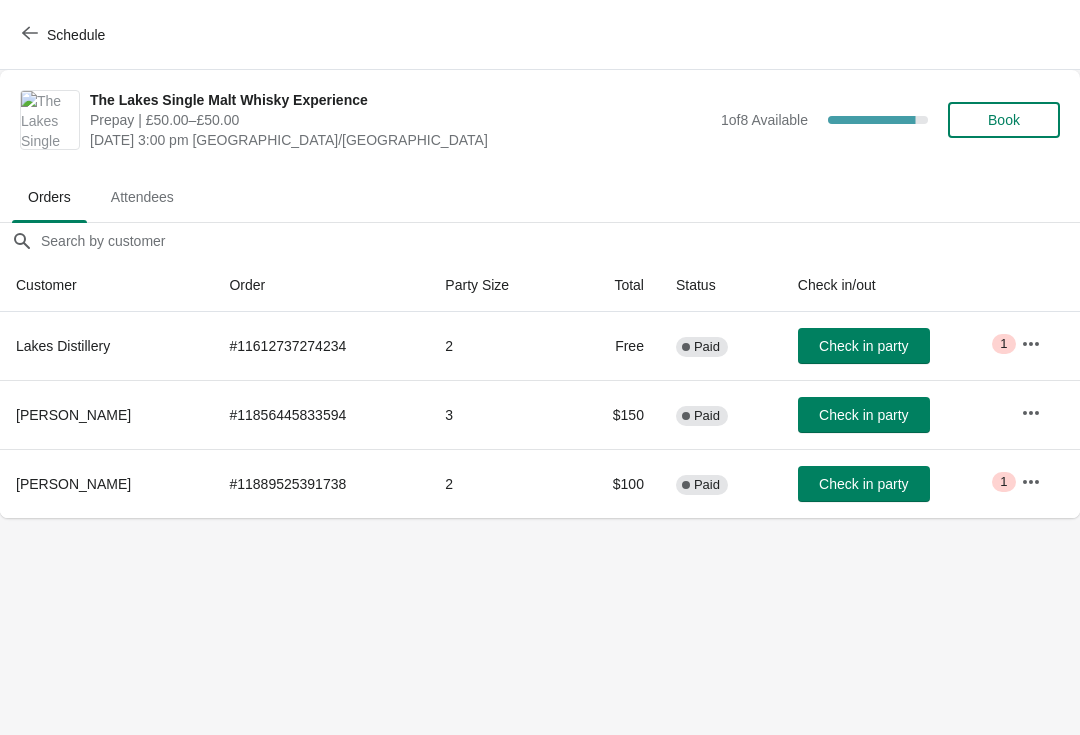 click 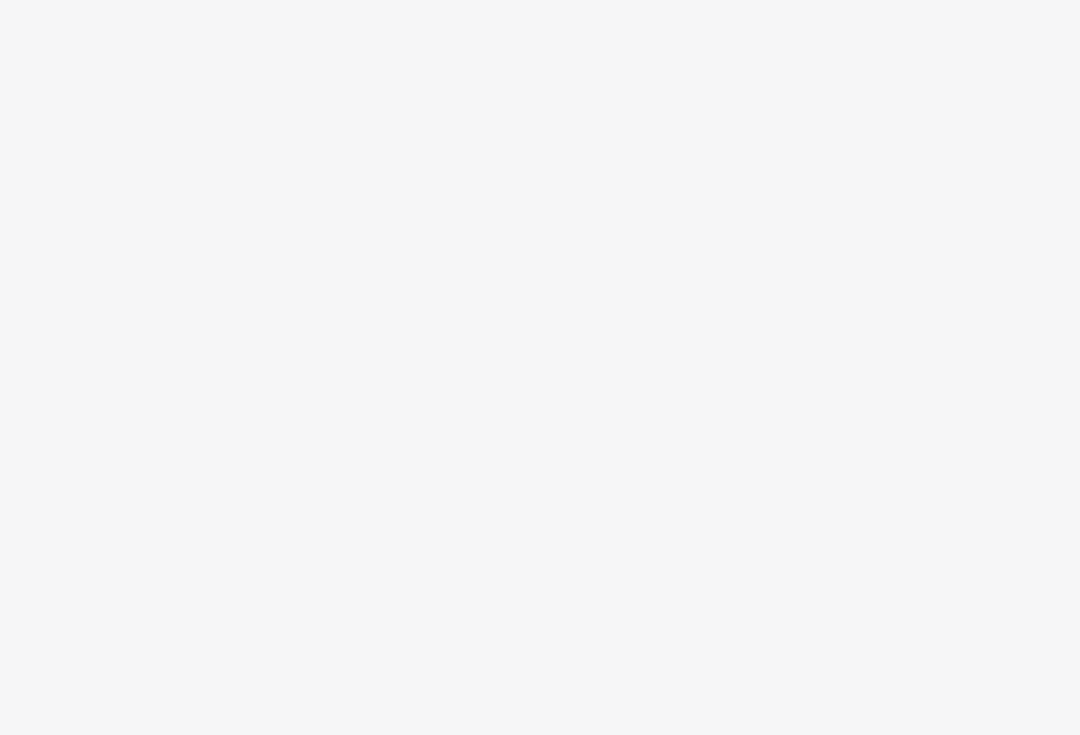 scroll, scrollTop: 0, scrollLeft: 0, axis: both 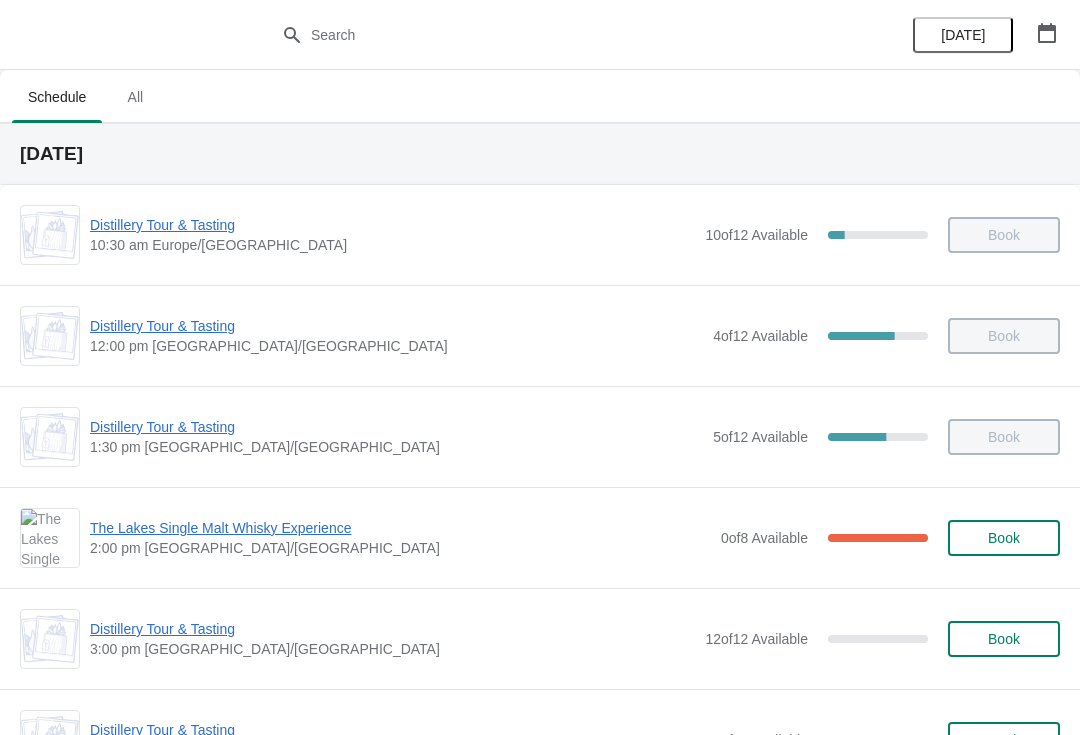 click 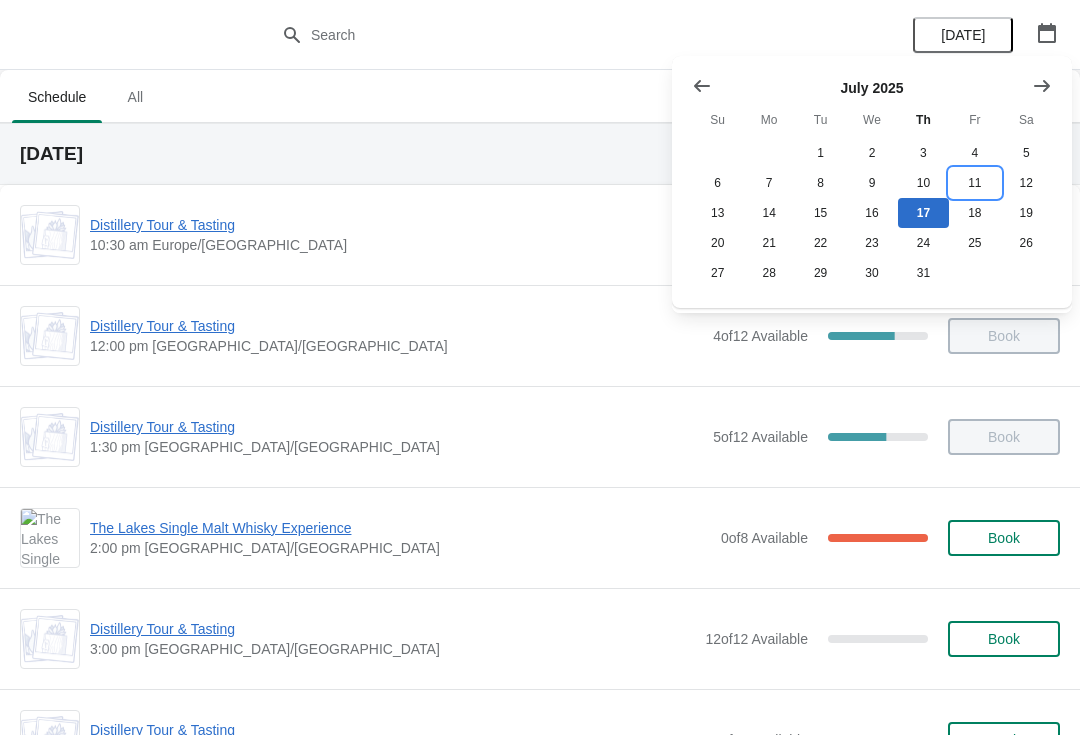 click on "11" at bounding box center [974, 183] 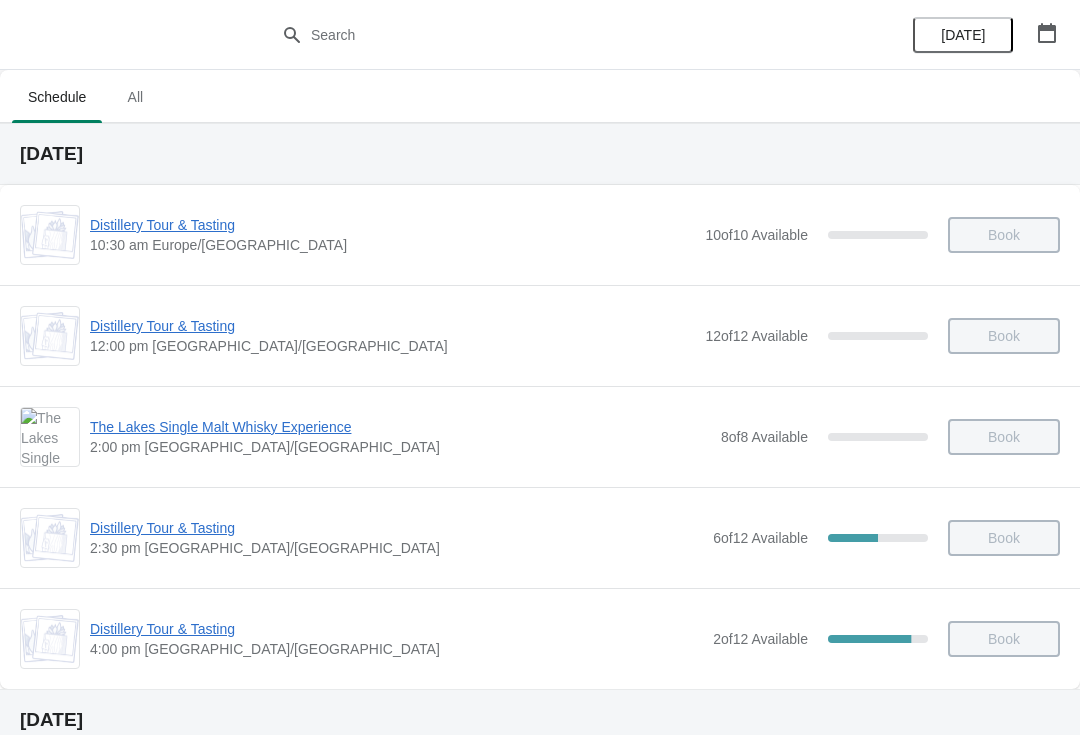 click on "Distillery Tour & Tasting" at bounding box center [396, 629] 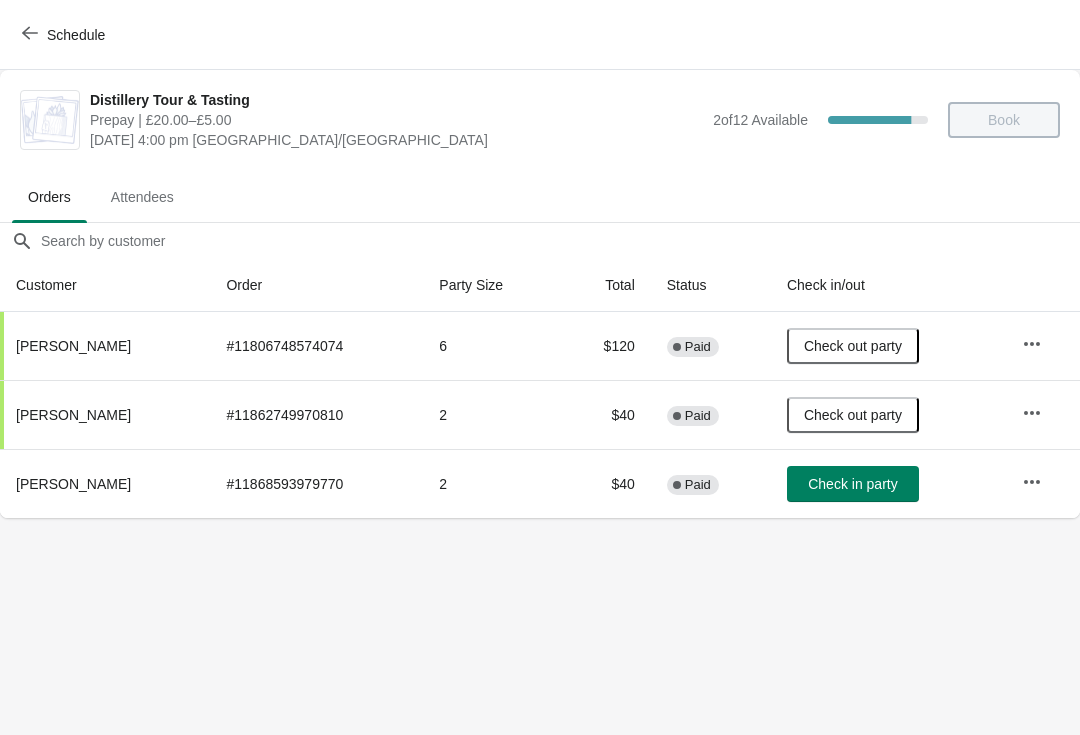 click at bounding box center [1032, 482] 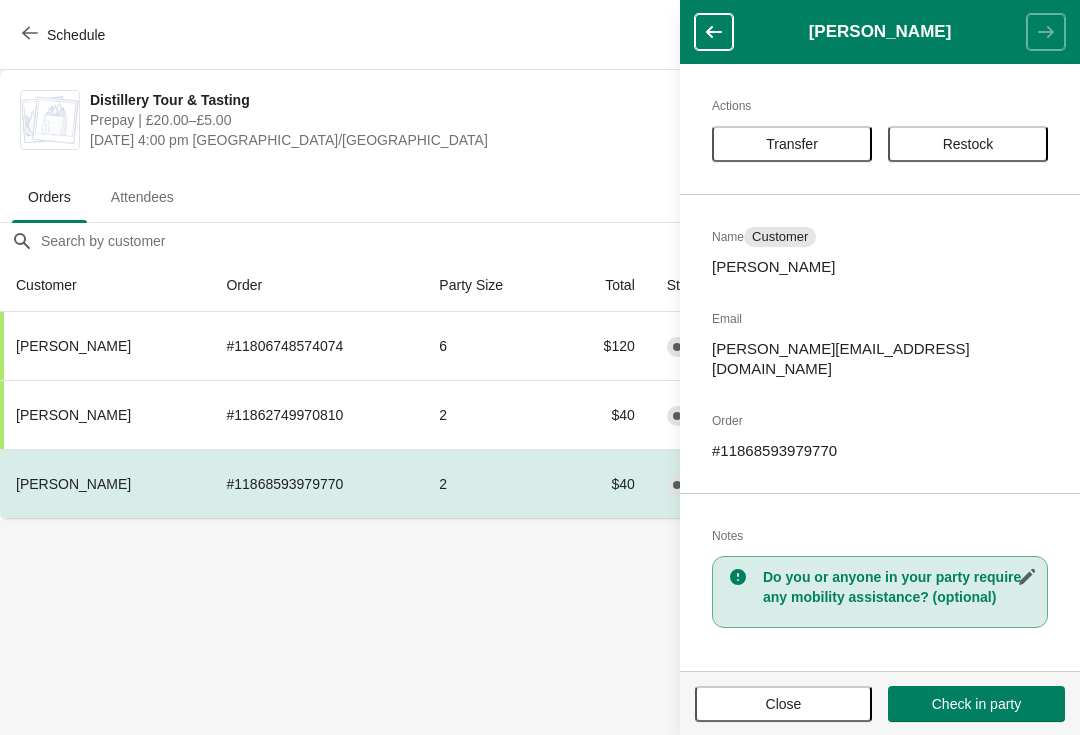 click on "Close" at bounding box center (783, 704) 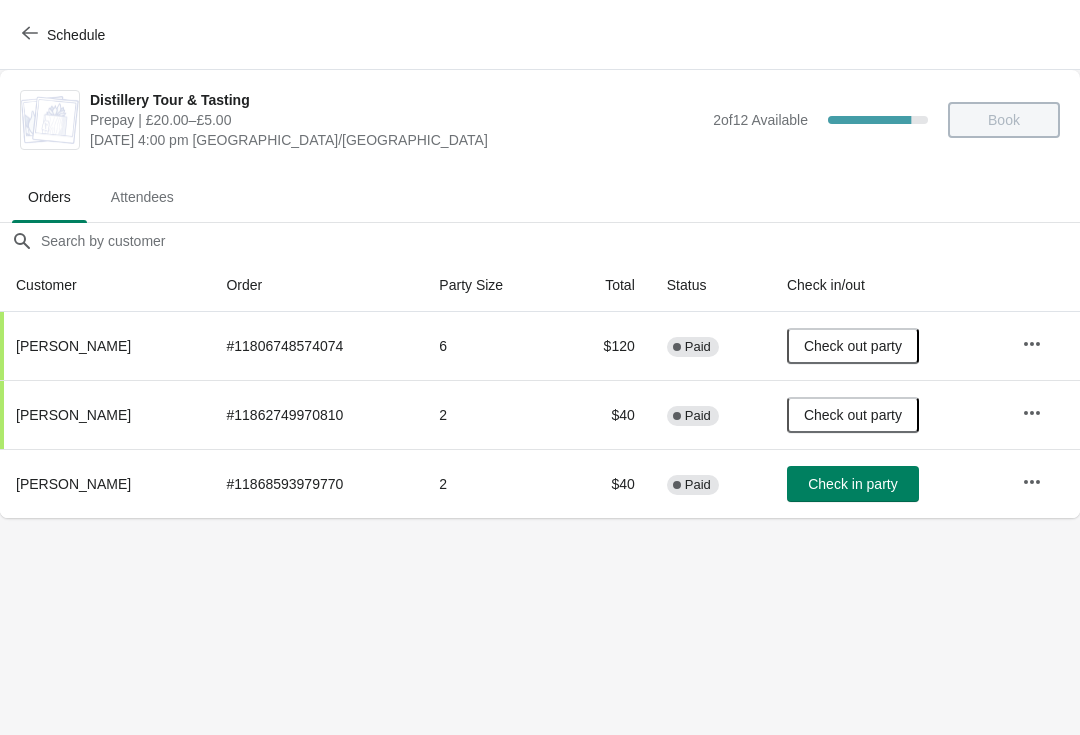 click at bounding box center [1032, 482] 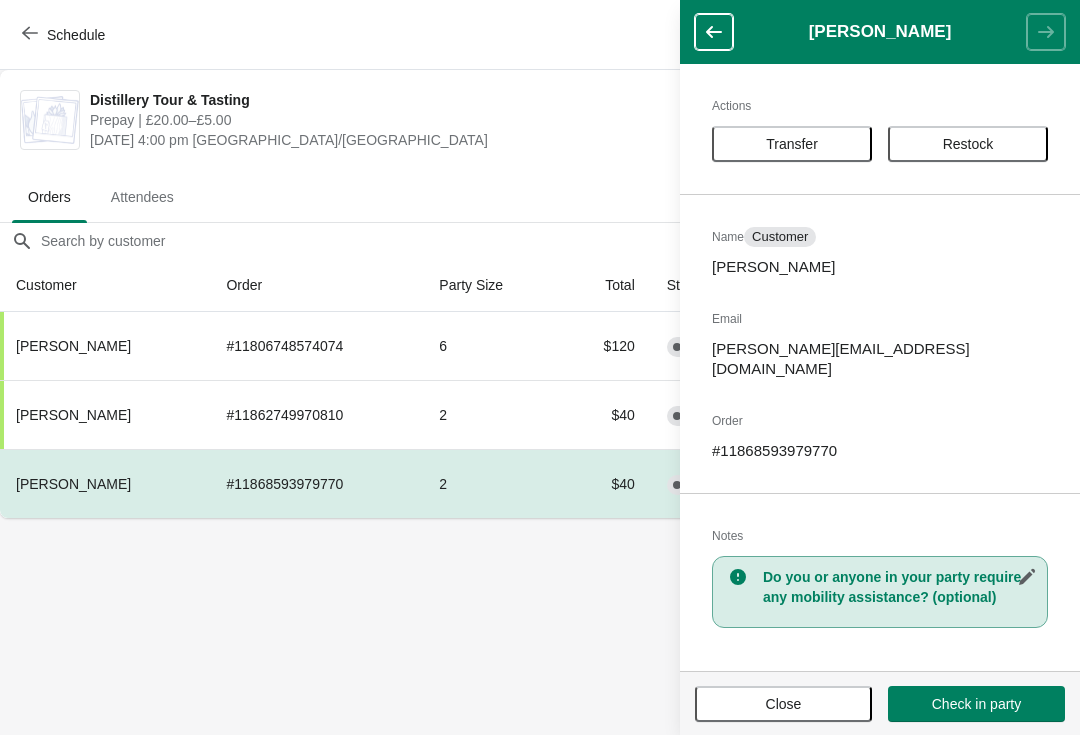 click on "Transfer" at bounding box center [792, 144] 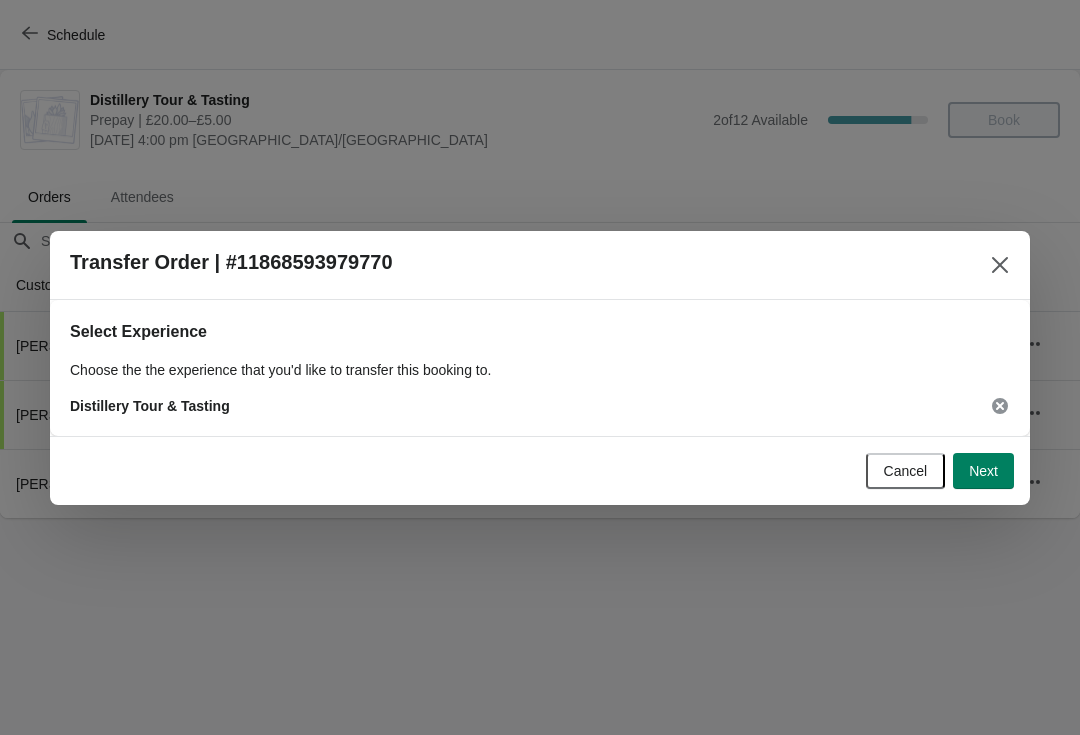 click 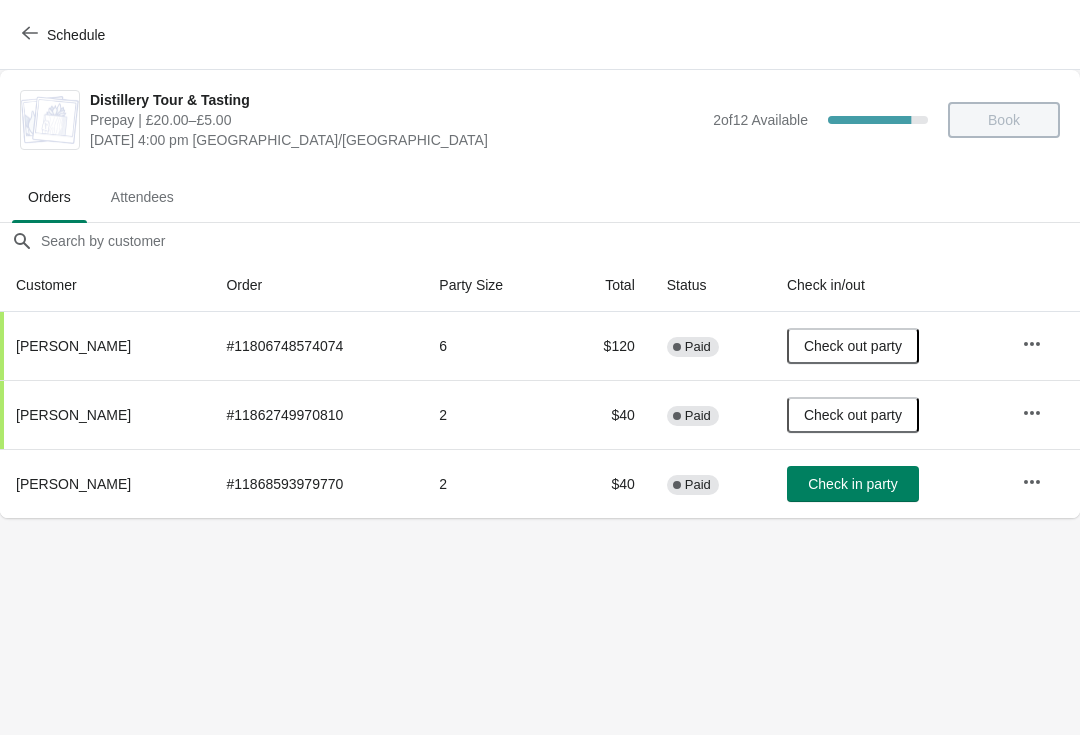 click 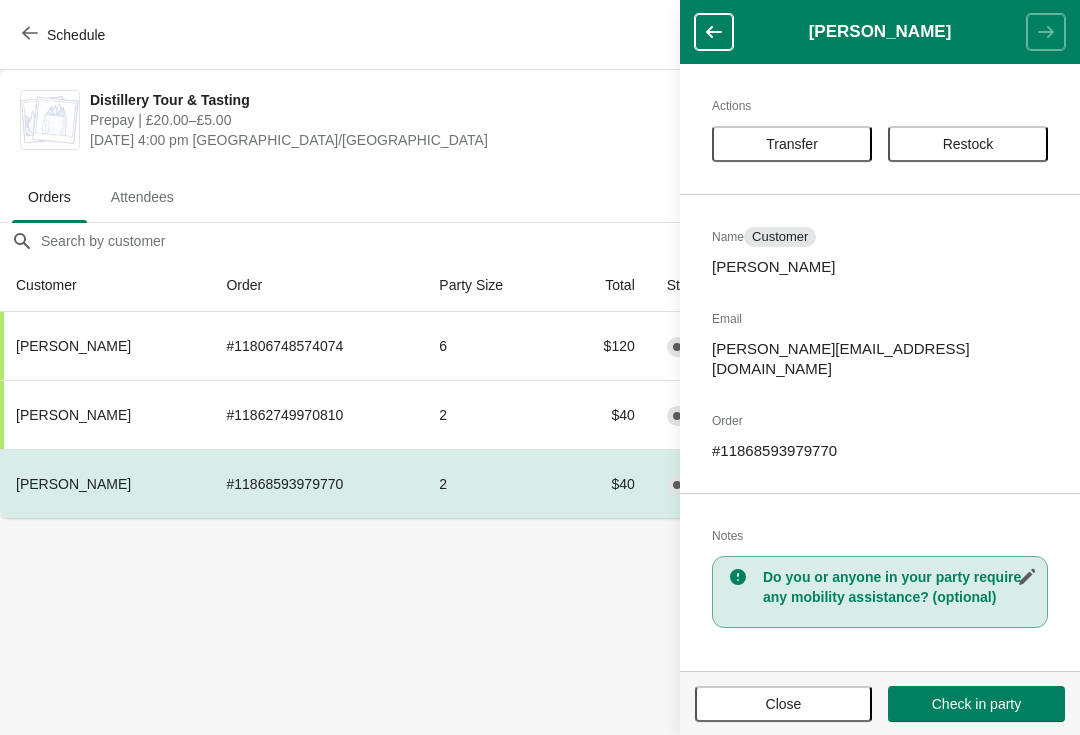 click on "Transfer" at bounding box center (792, 144) 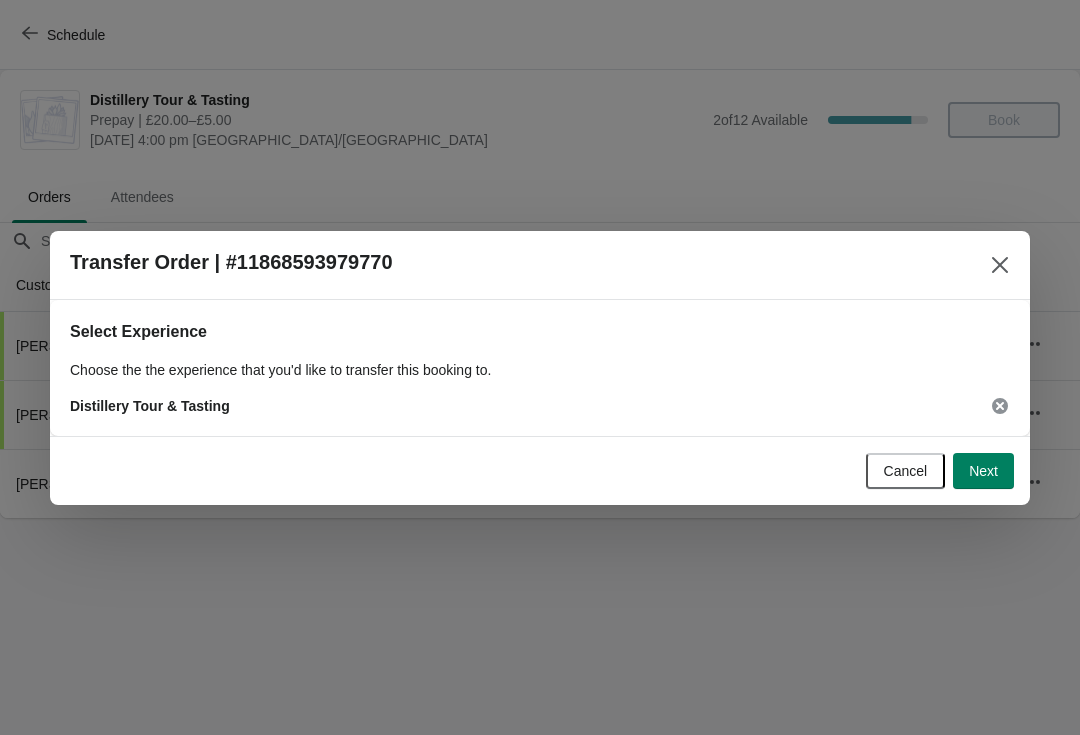click on "Next" at bounding box center (983, 471) 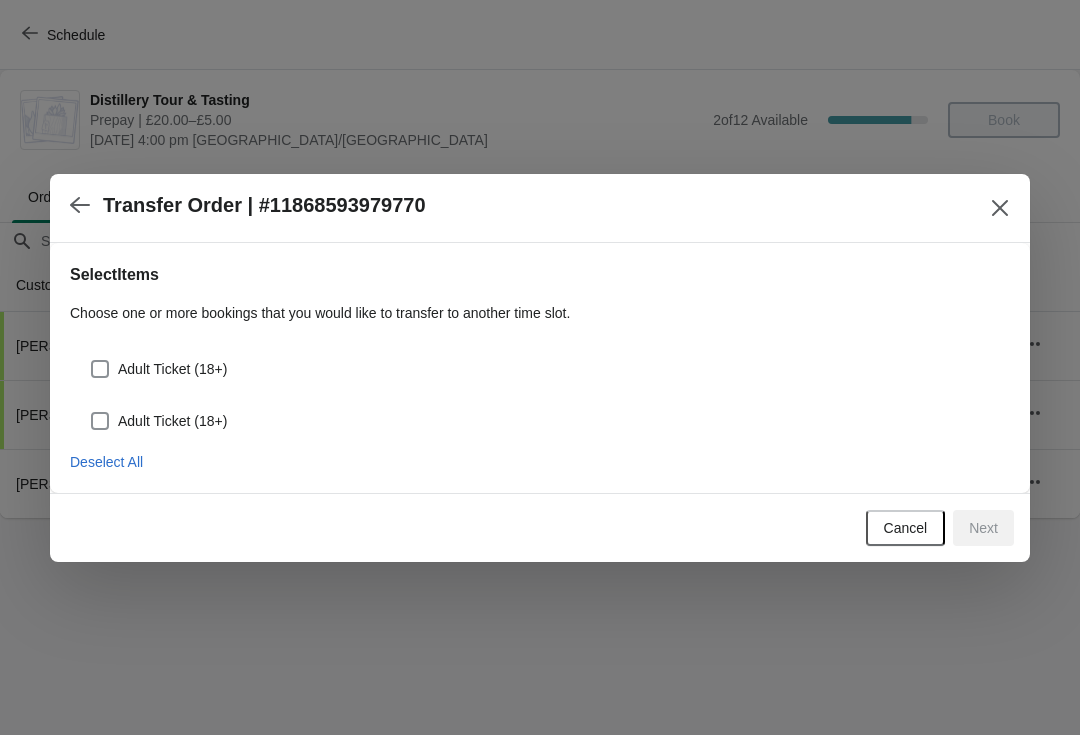 click at bounding box center (100, 369) 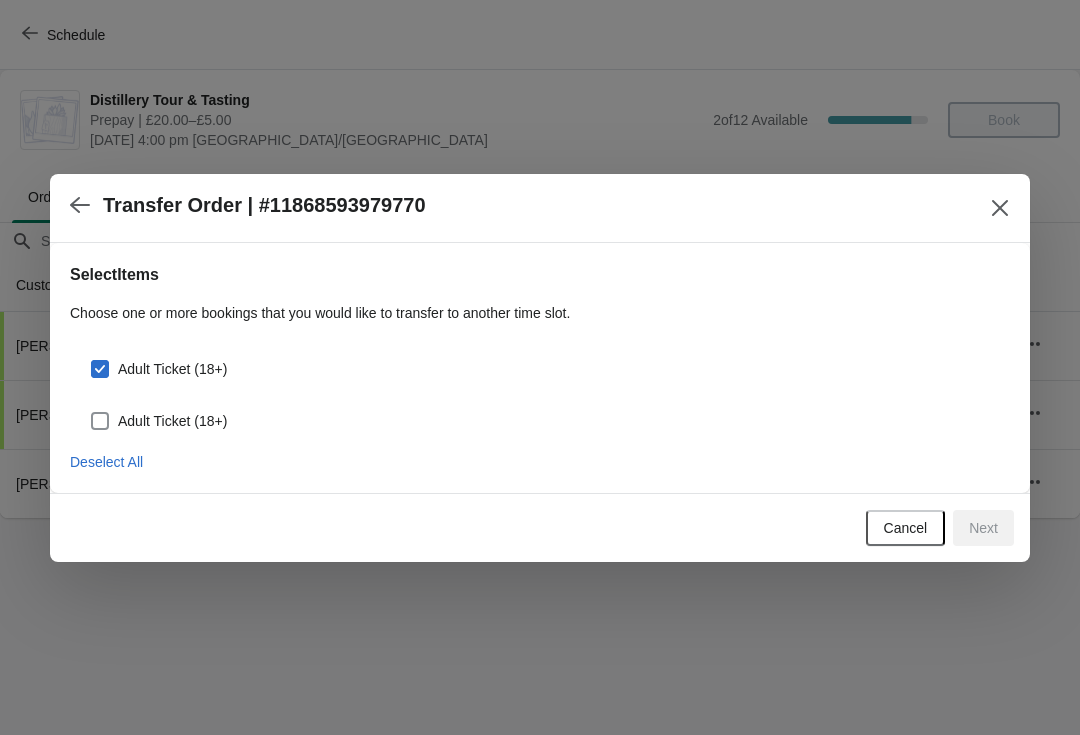 checkbox on "true" 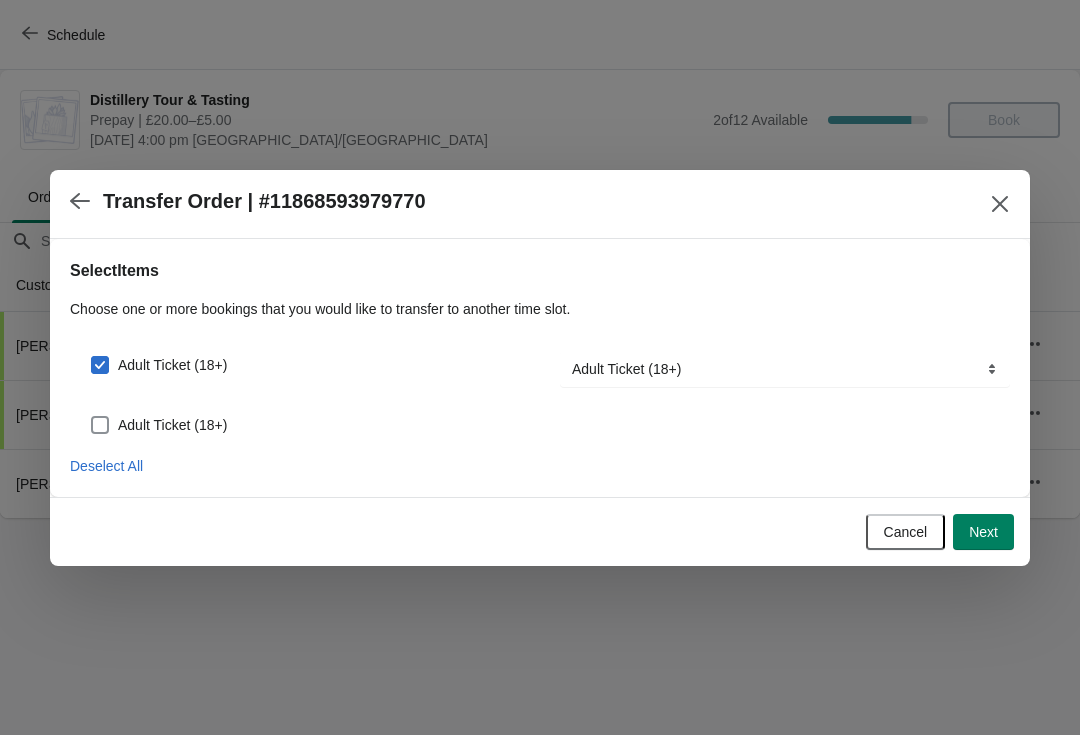 click at bounding box center [100, 425] 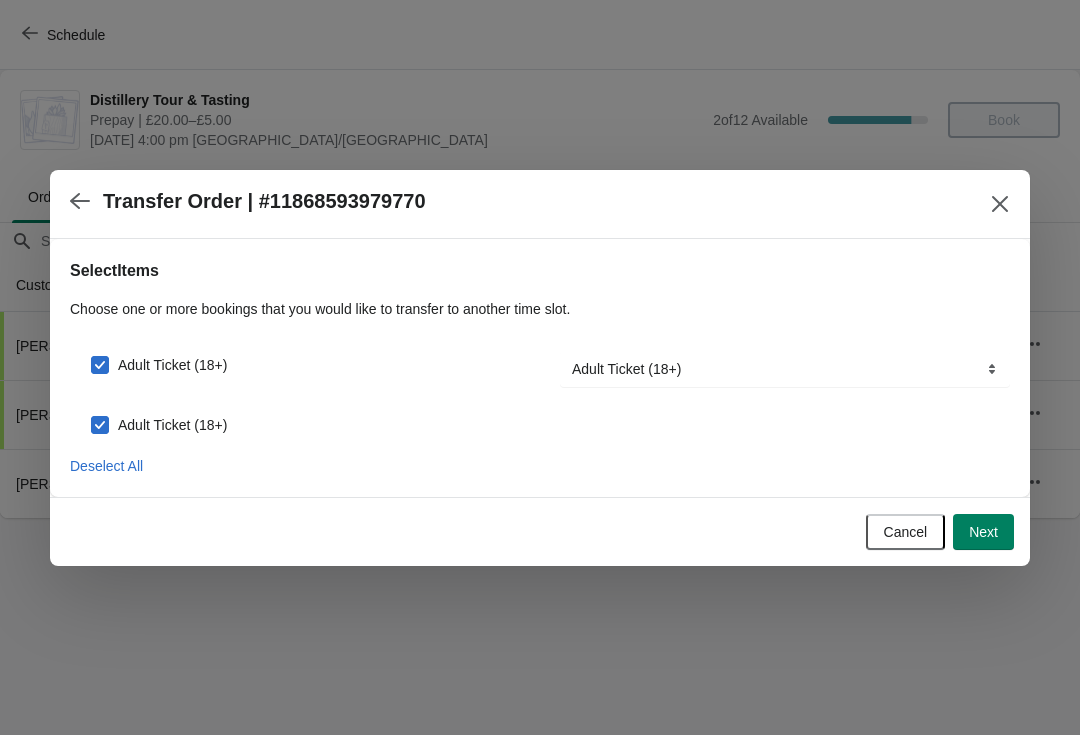 checkbox on "true" 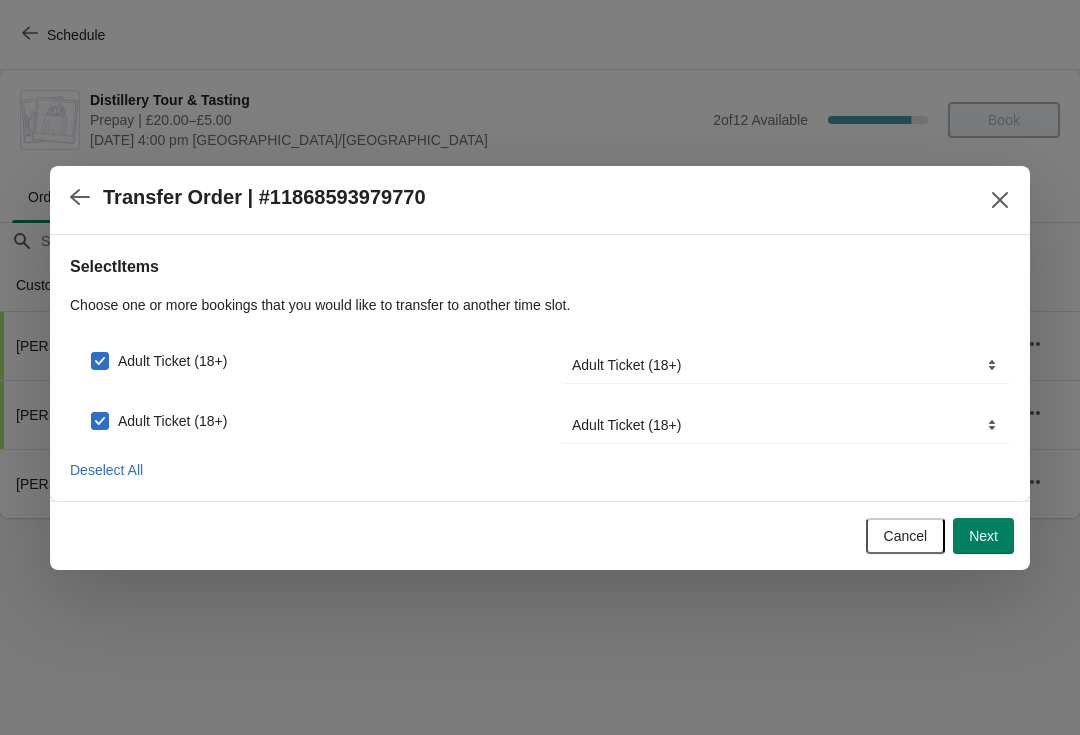 click on "Next" at bounding box center [983, 536] 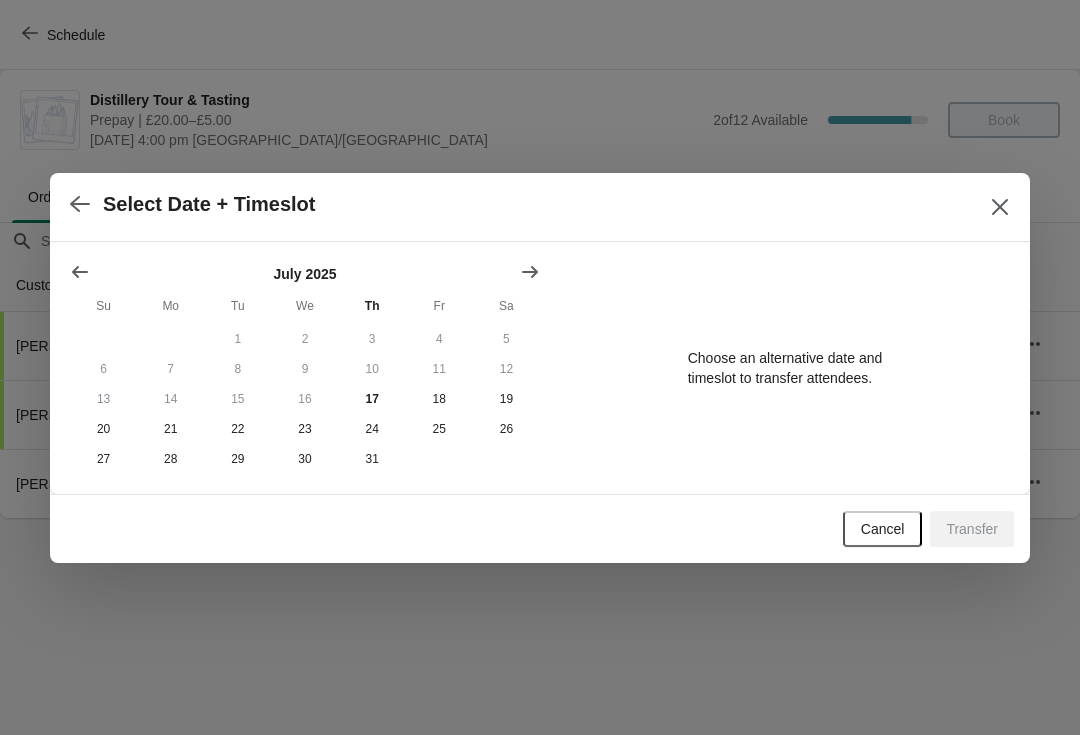 click 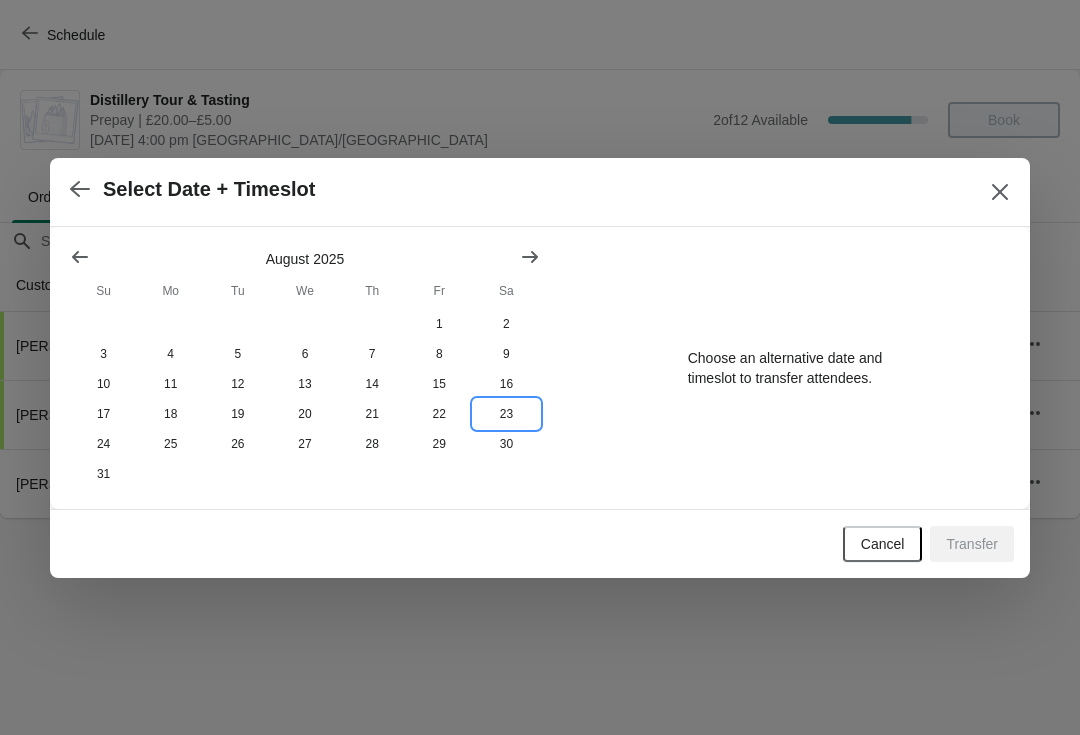 click on "23" at bounding box center (506, 414) 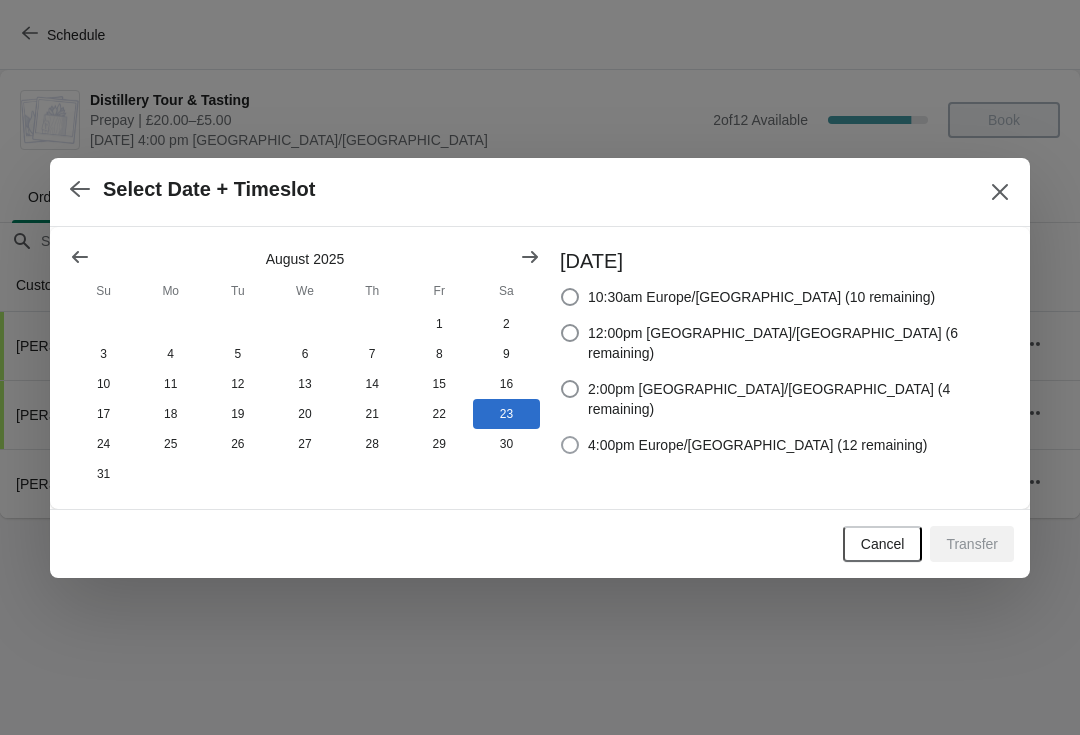 click at bounding box center (570, 445) 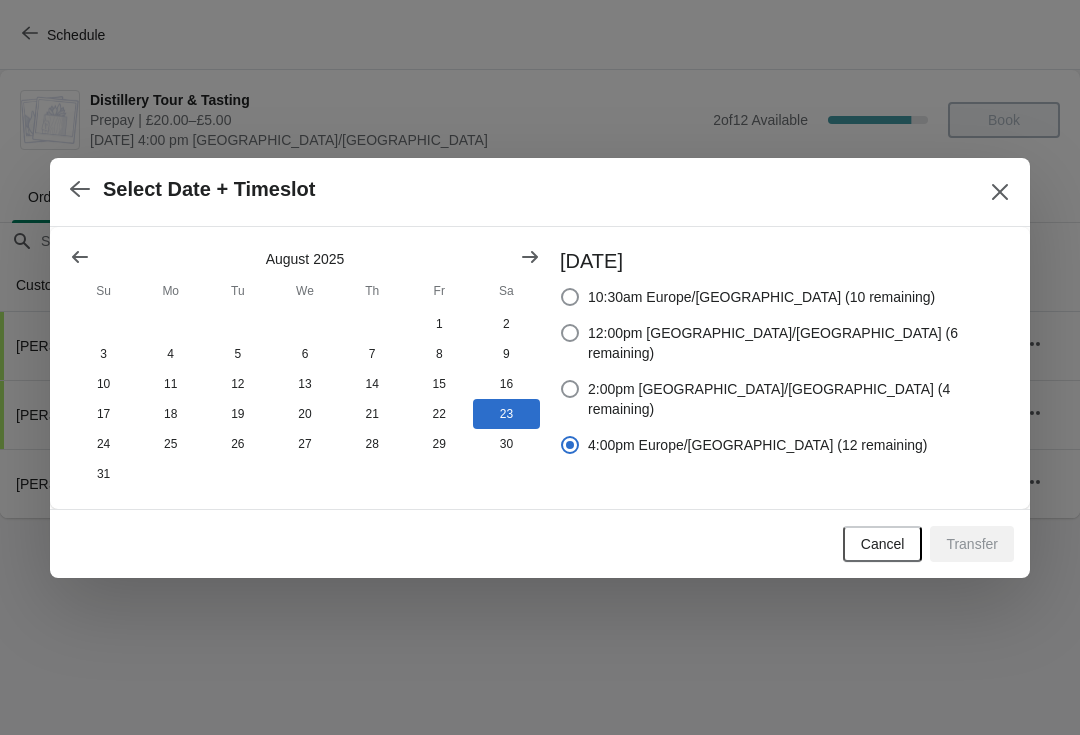 radio on "true" 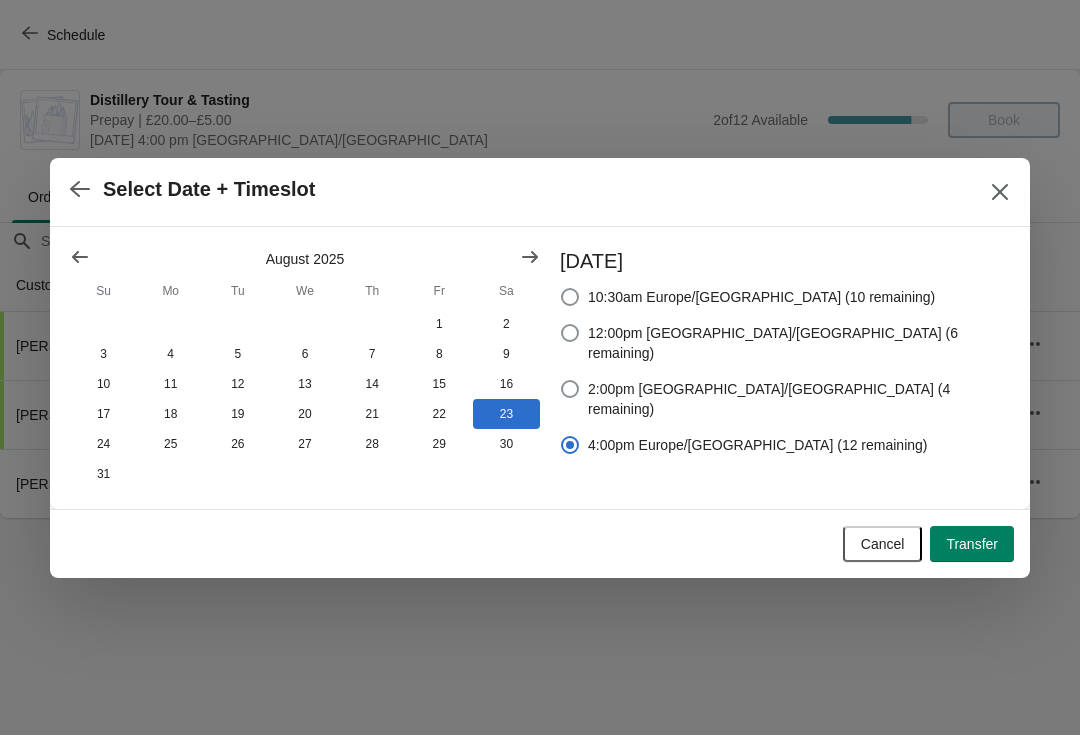 click on "Transfer" at bounding box center [972, 544] 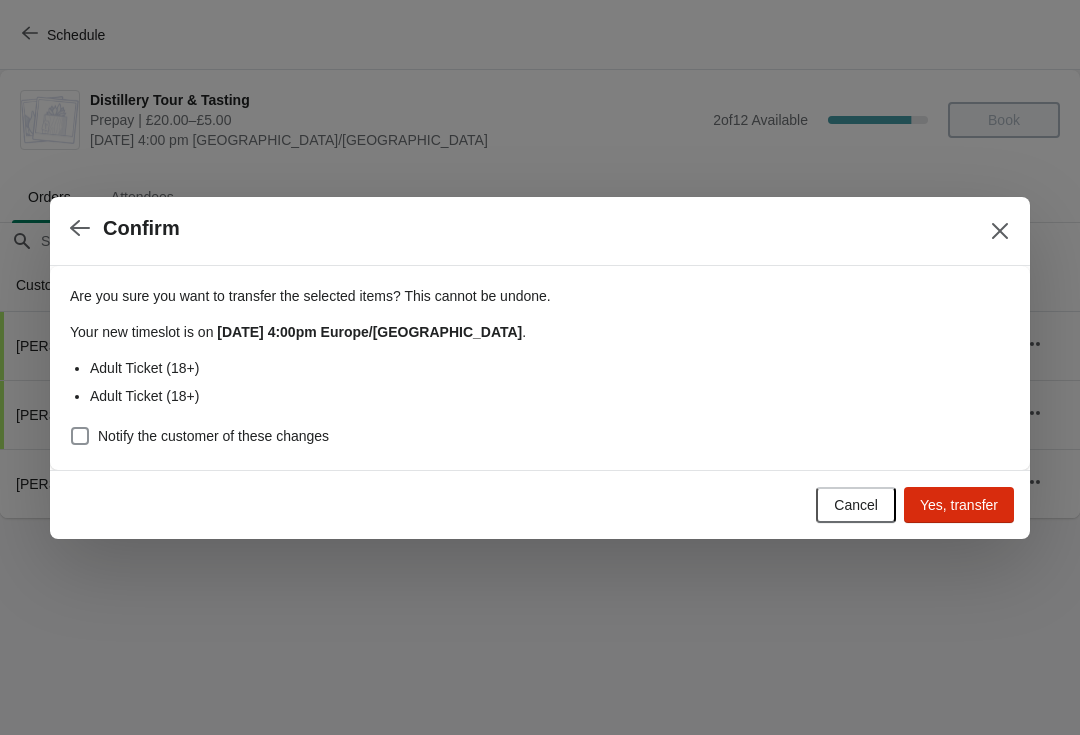 click on "Are you sure you want to transfer the selected   items ? This cannot be undone. Your new timeslot is [DATE][DATE] 4:00pm [GEOGRAPHIC_DATA]/[GEOGRAPHIC_DATA] . Adult Ticket (18+) Adult Ticket (18+) Notify the customer of these changes" at bounding box center (540, 368) 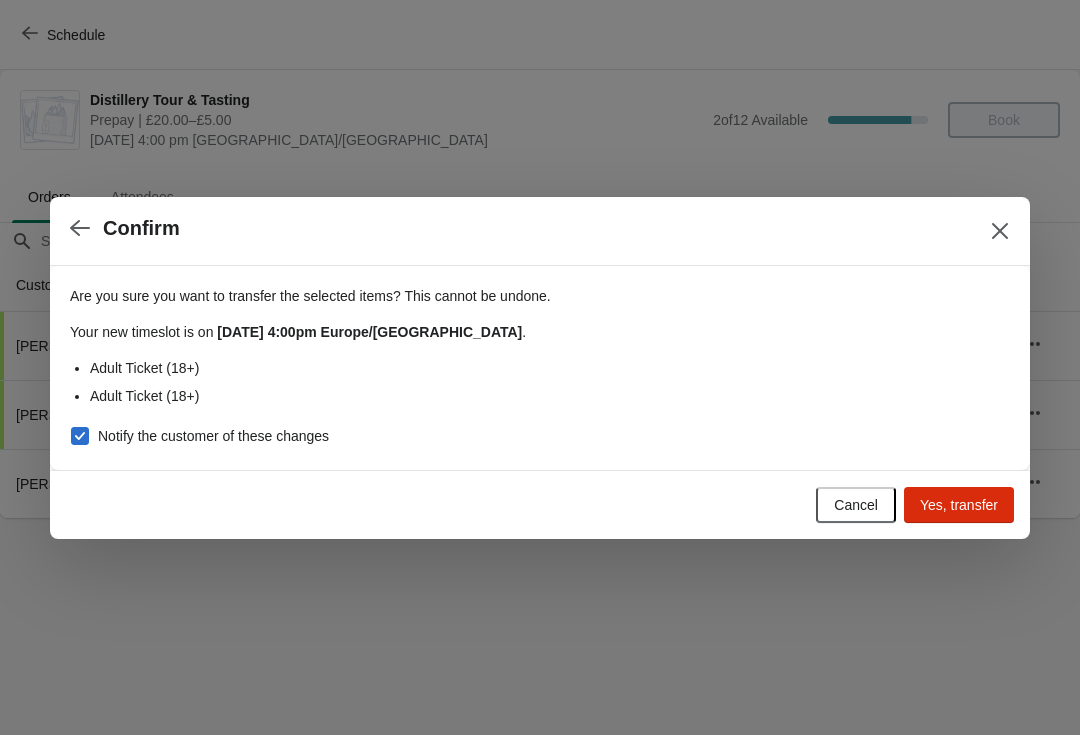 checkbox on "true" 